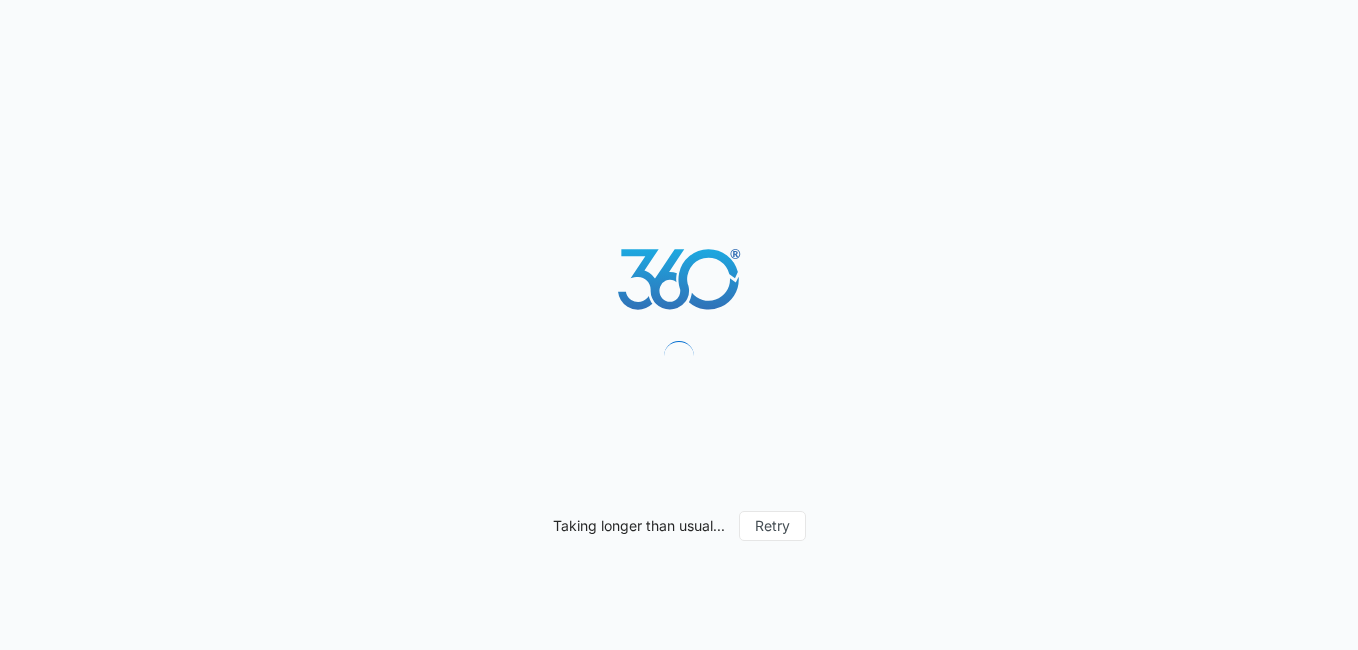 scroll, scrollTop: 0, scrollLeft: 0, axis: both 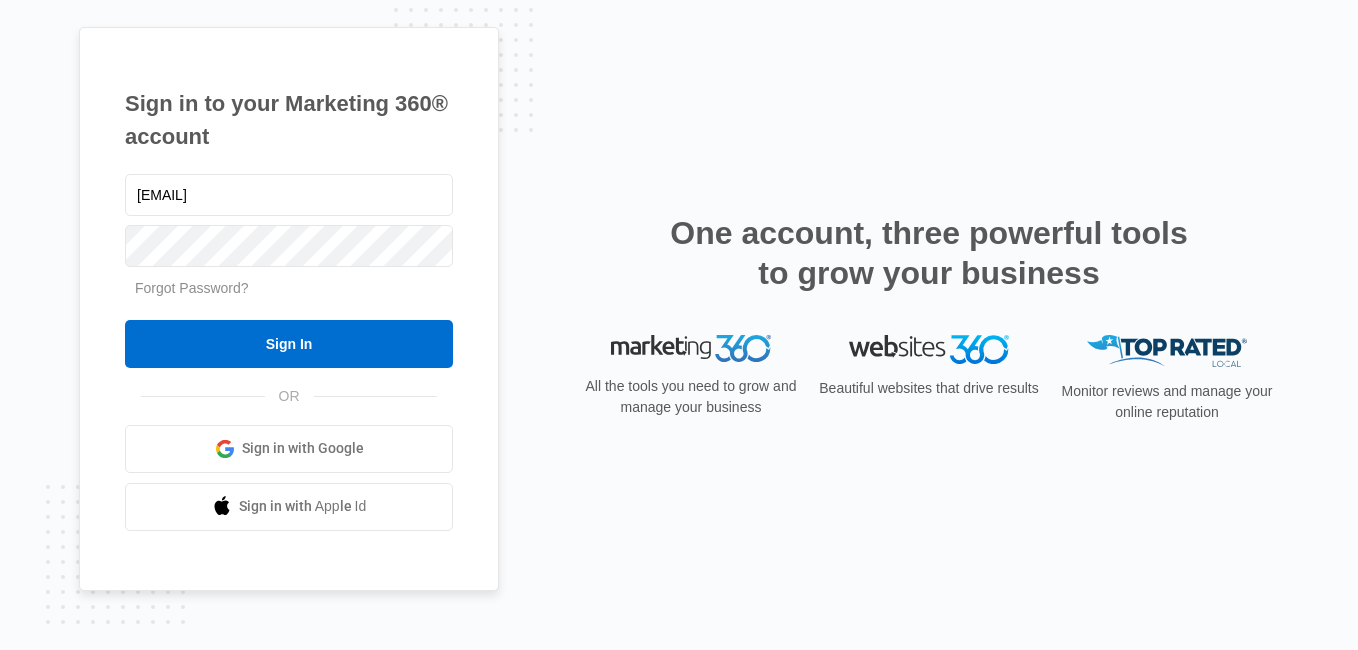 type on "[EMAIL]" 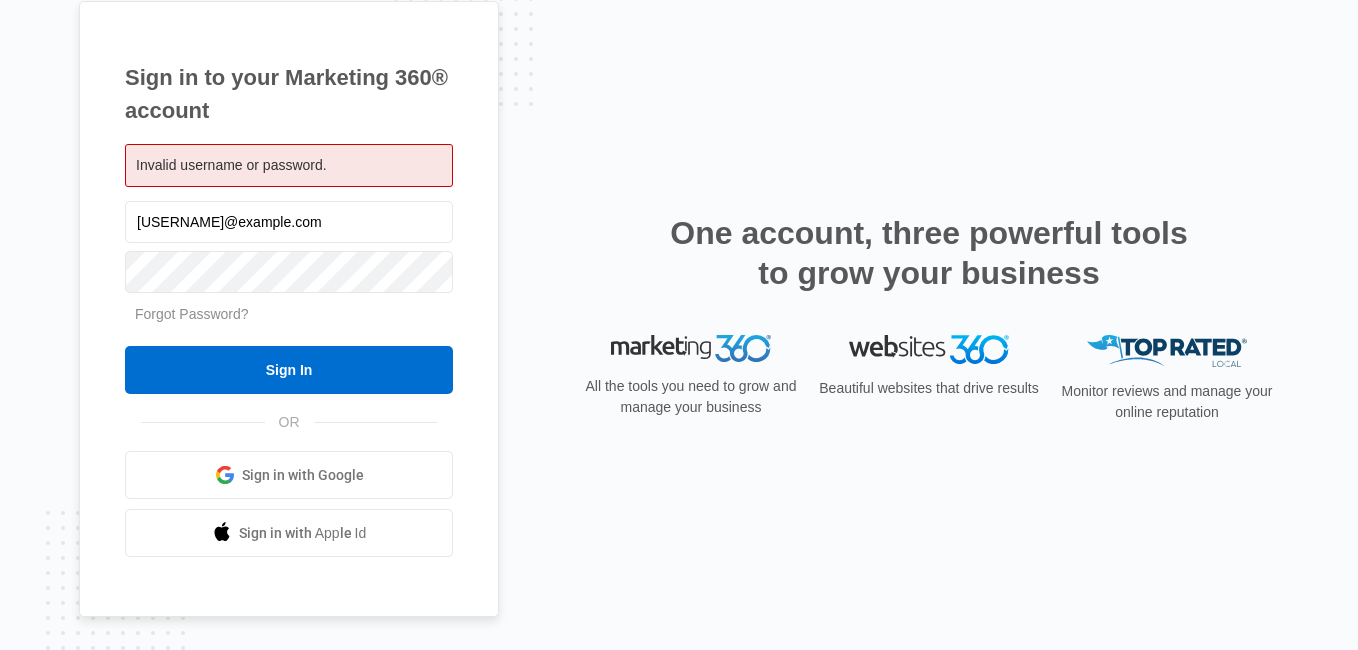 scroll, scrollTop: 0, scrollLeft: 0, axis: both 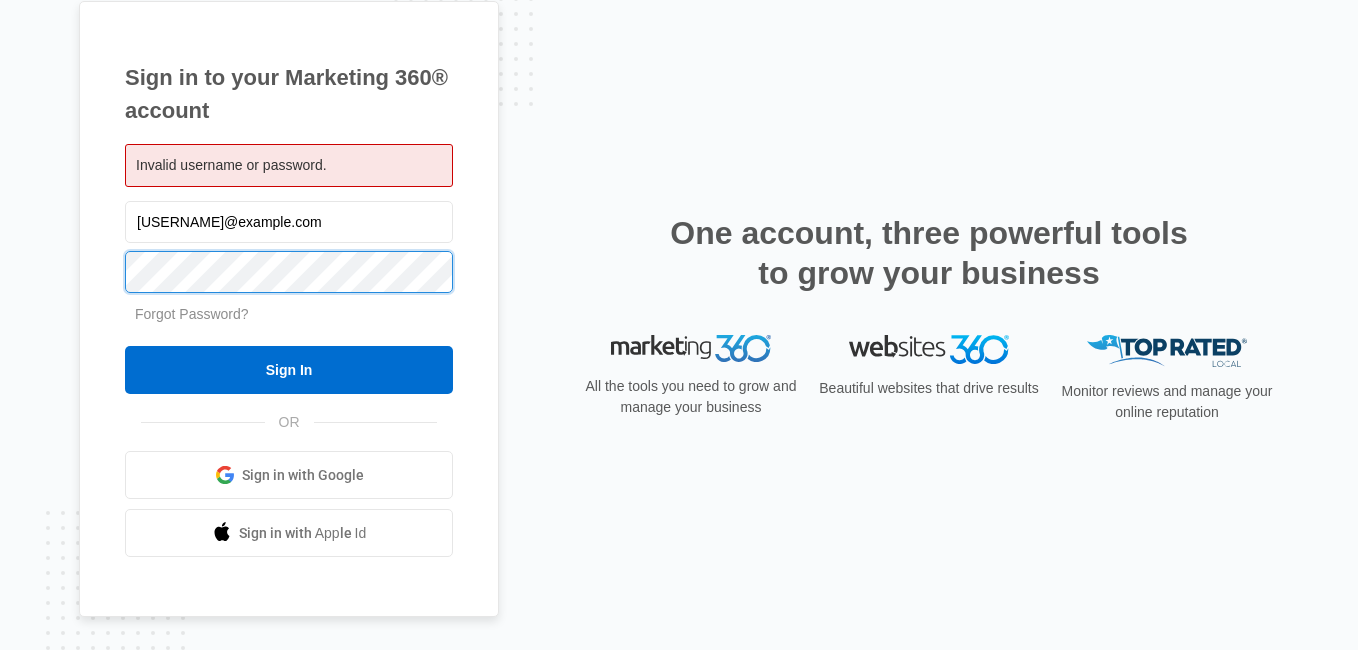 click on "Sign In" at bounding box center (289, 370) 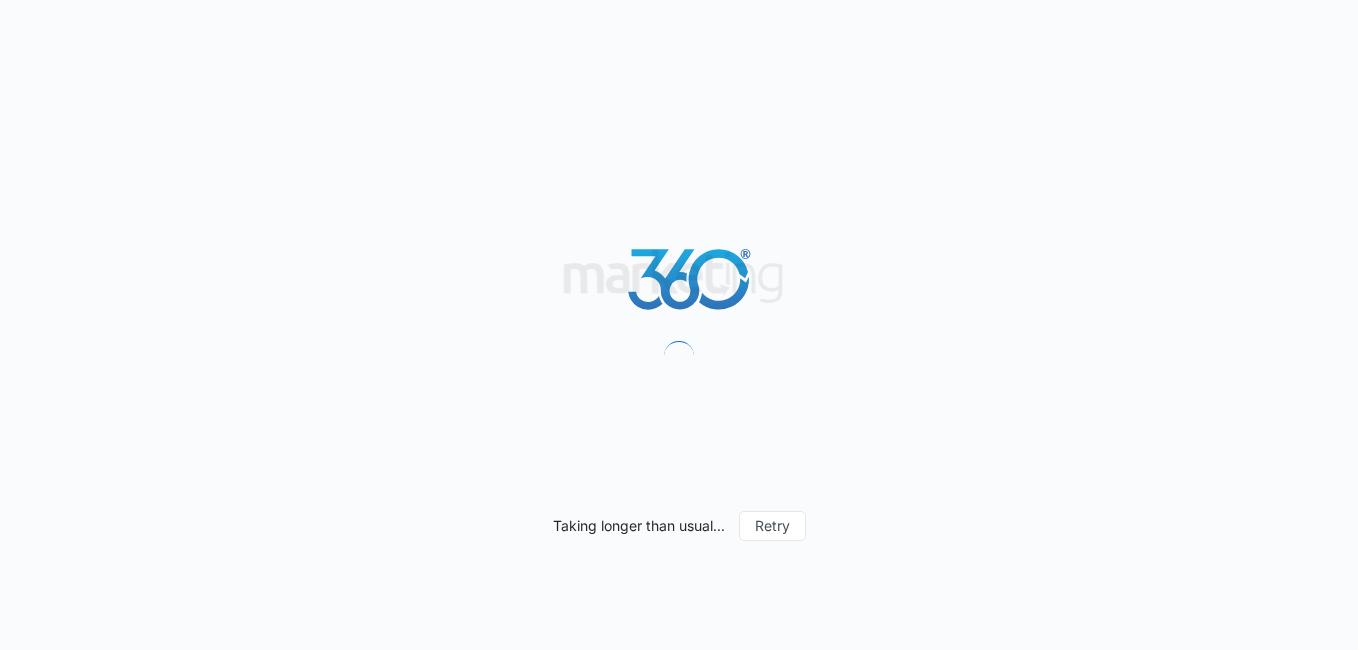 scroll, scrollTop: 0, scrollLeft: 0, axis: both 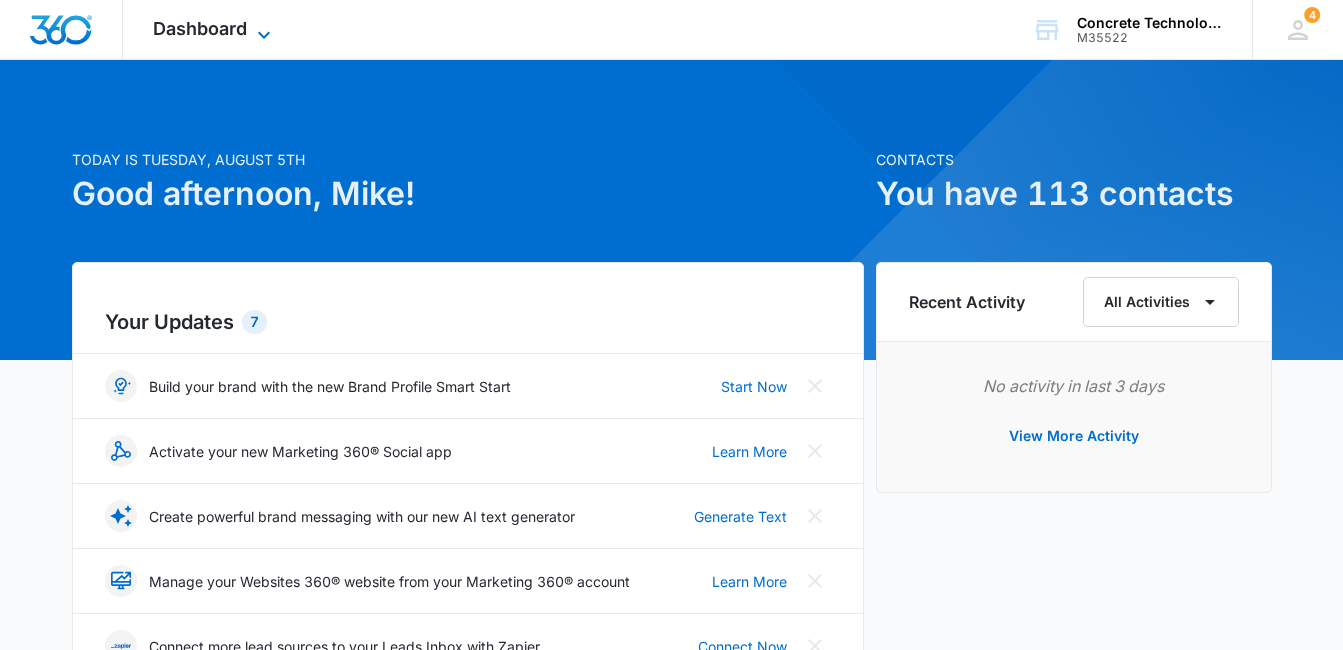 click 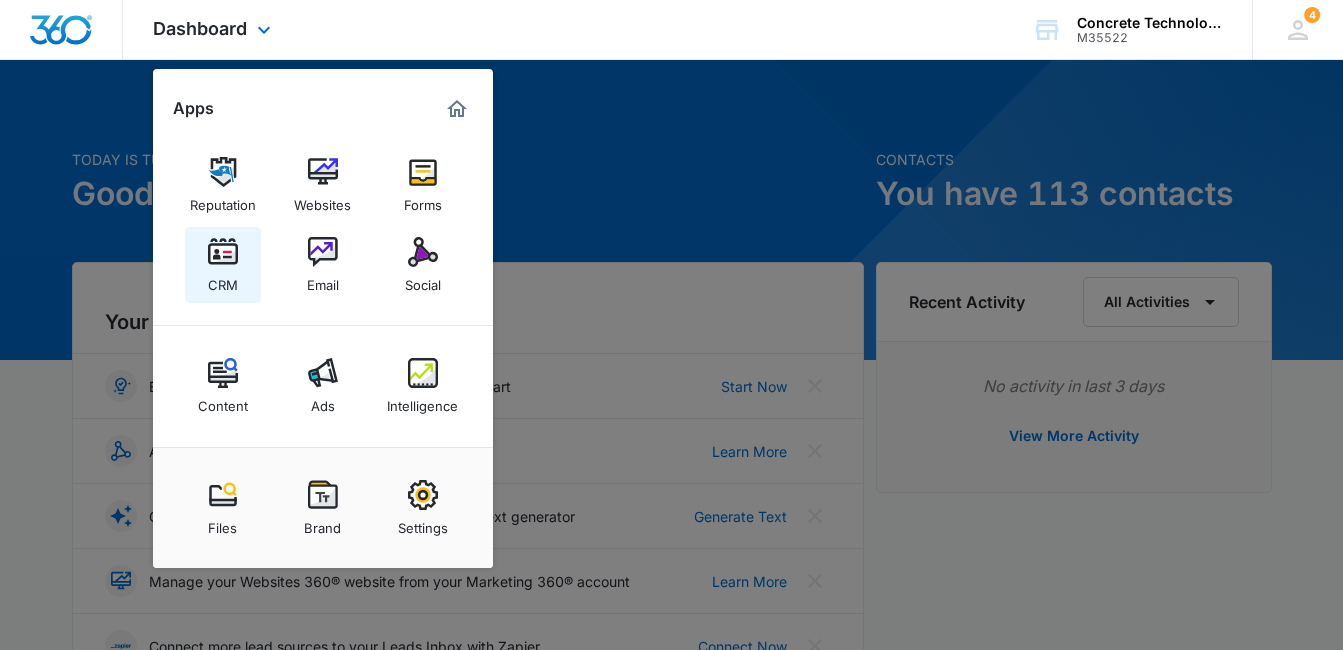click at bounding box center (223, 252) 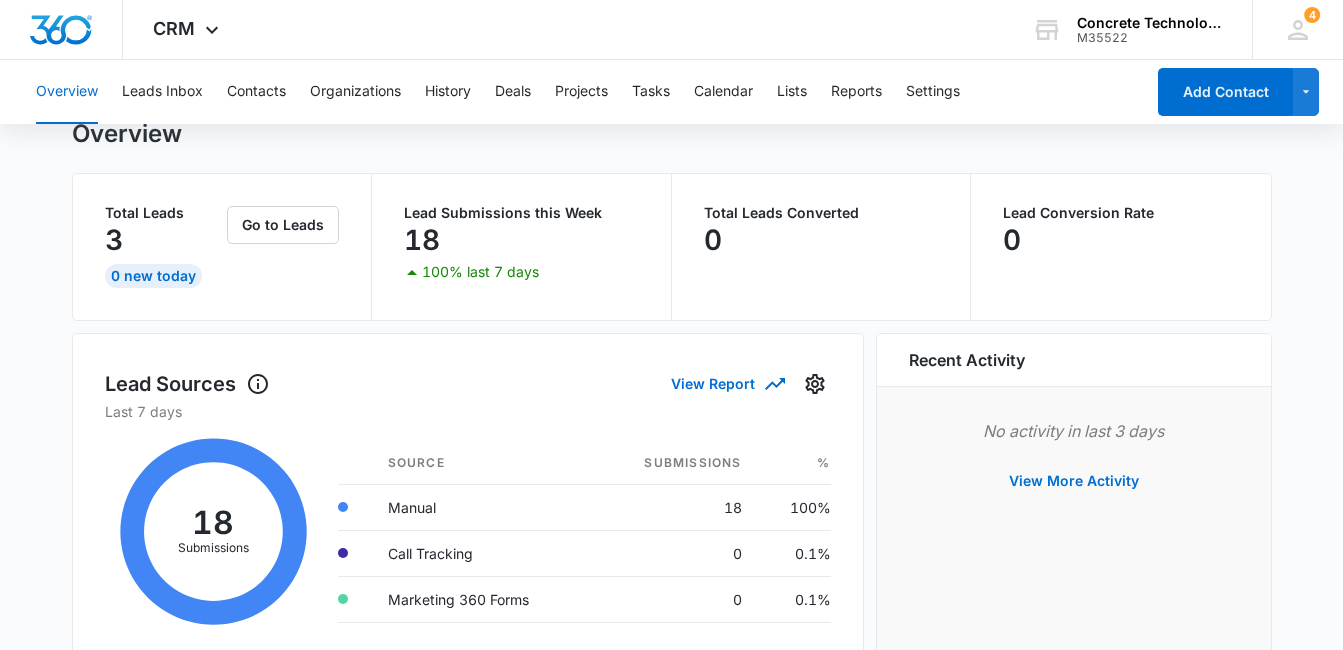 scroll, scrollTop: 80, scrollLeft: 0, axis: vertical 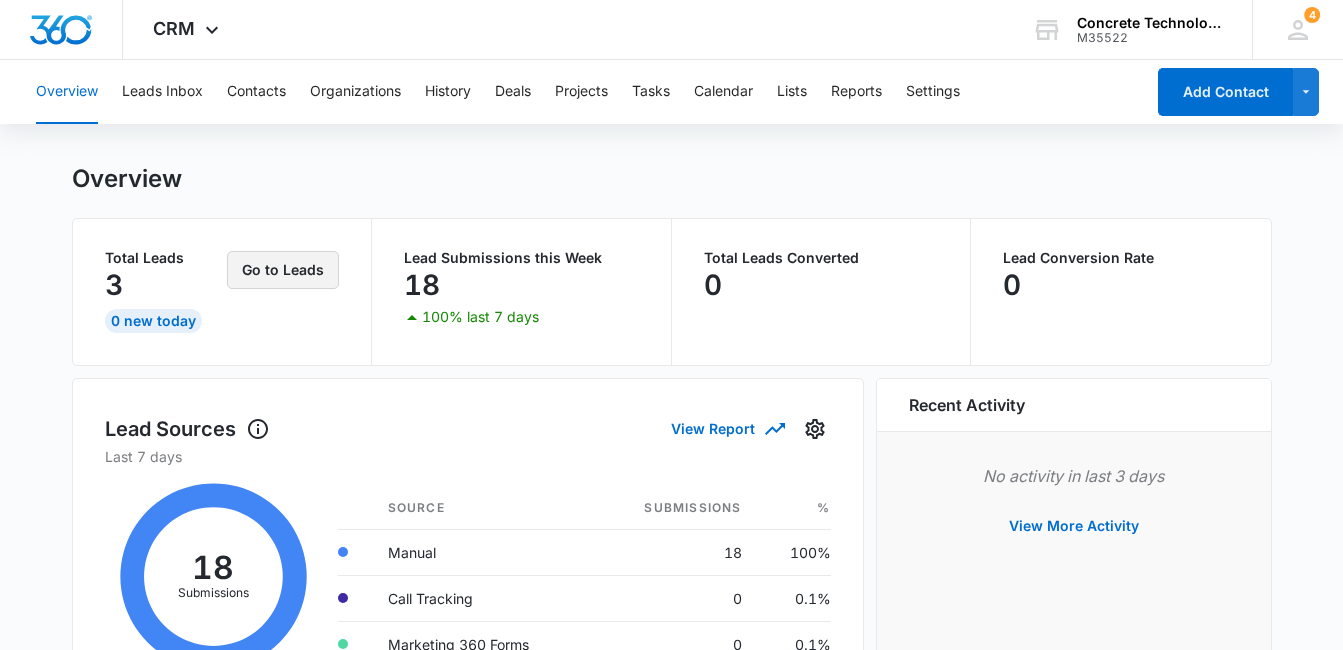 click on "Go to Leads" at bounding box center (283, 270) 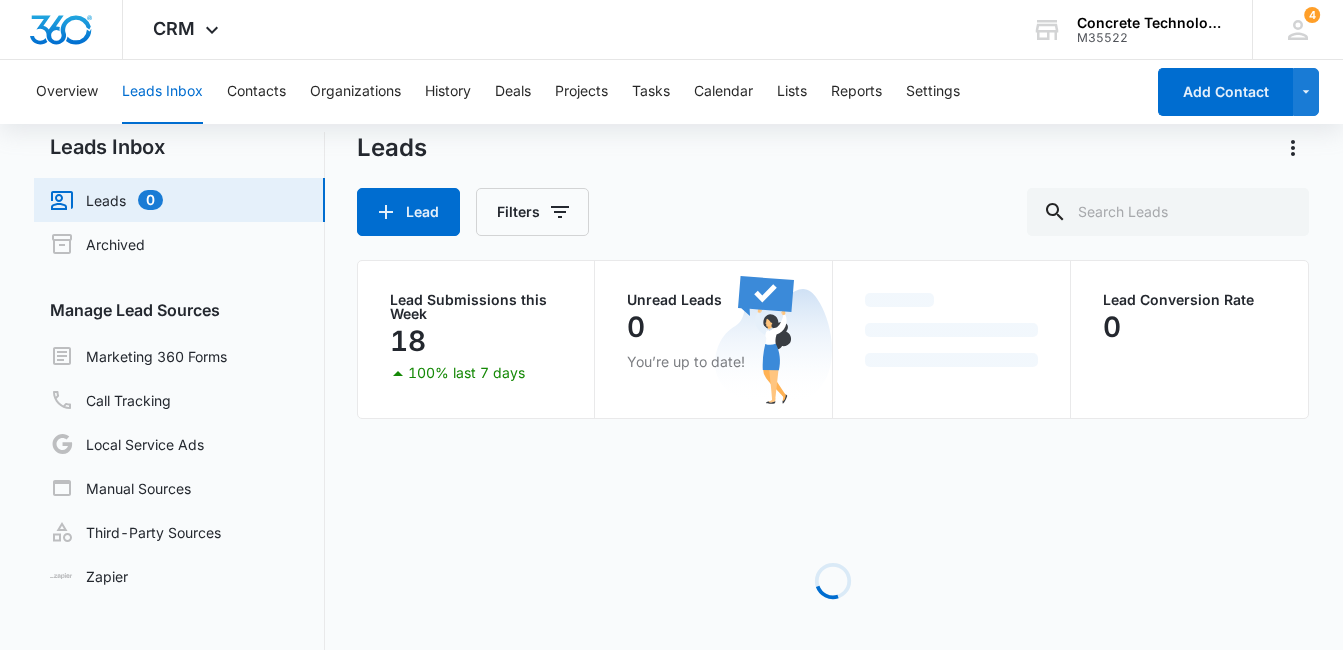 scroll, scrollTop: 0, scrollLeft: 0, axis: both 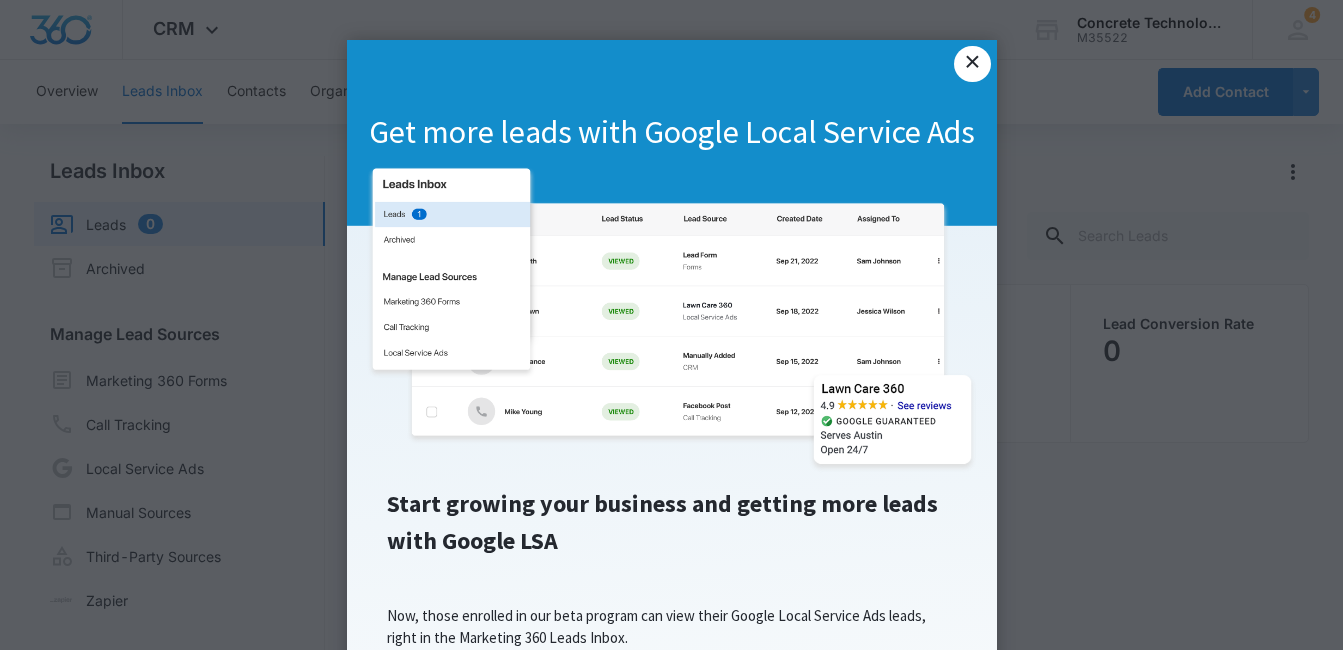 click on "×" at bounding box center (972, 64) 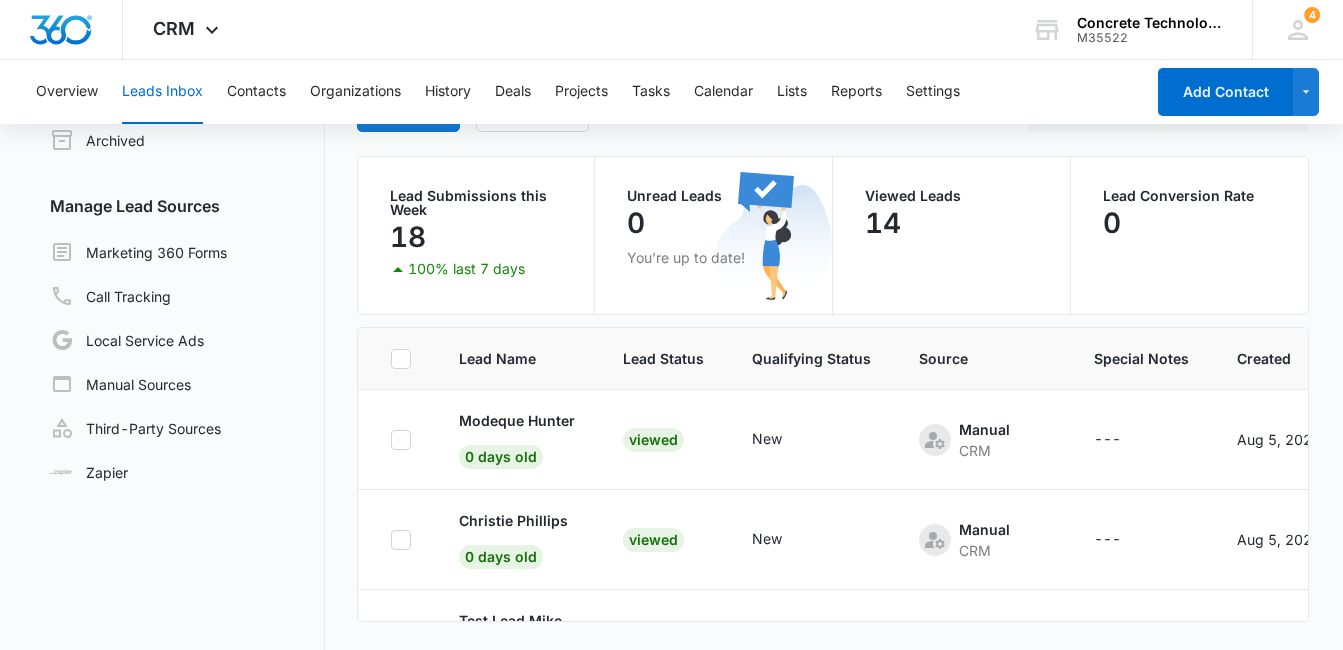 scroll, scrollTop: 165, scrollLeft: 0, axis: vertical 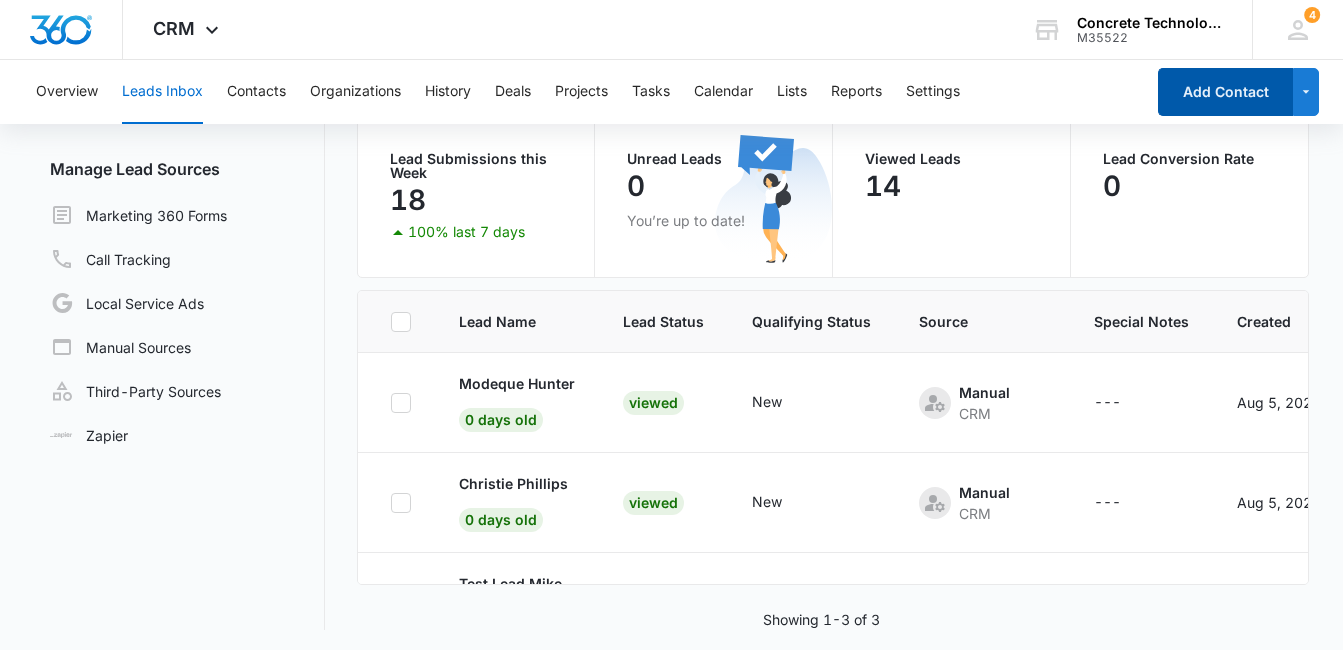 click on "Add Contact" at bounding box center [1225, 92] 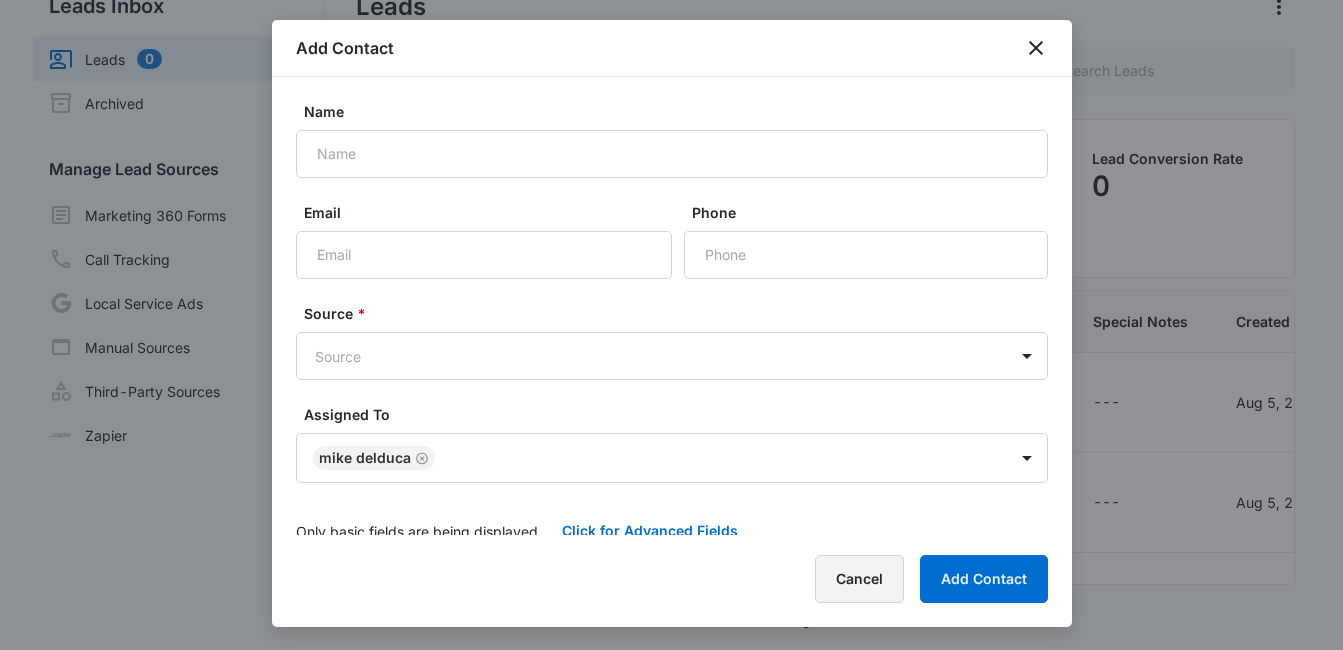 click on "Cancel" at bounding box center [859, 579] 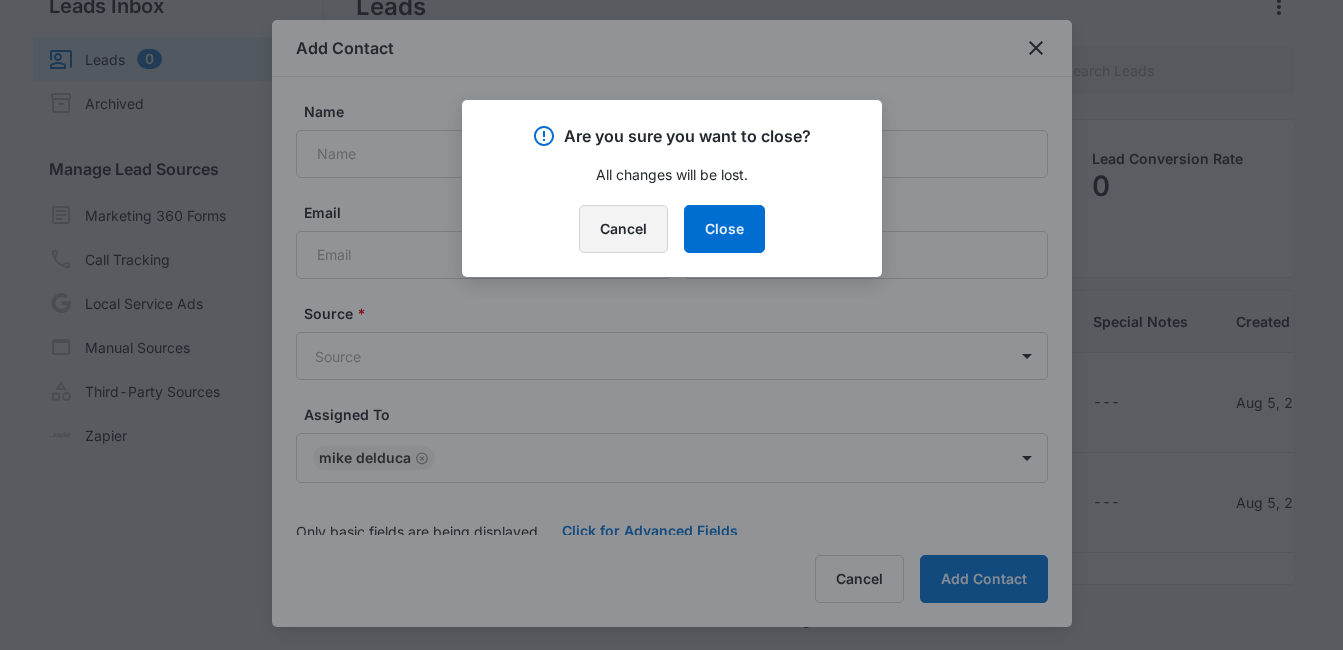 click on "Cancel" at bounding box center [623, 229] 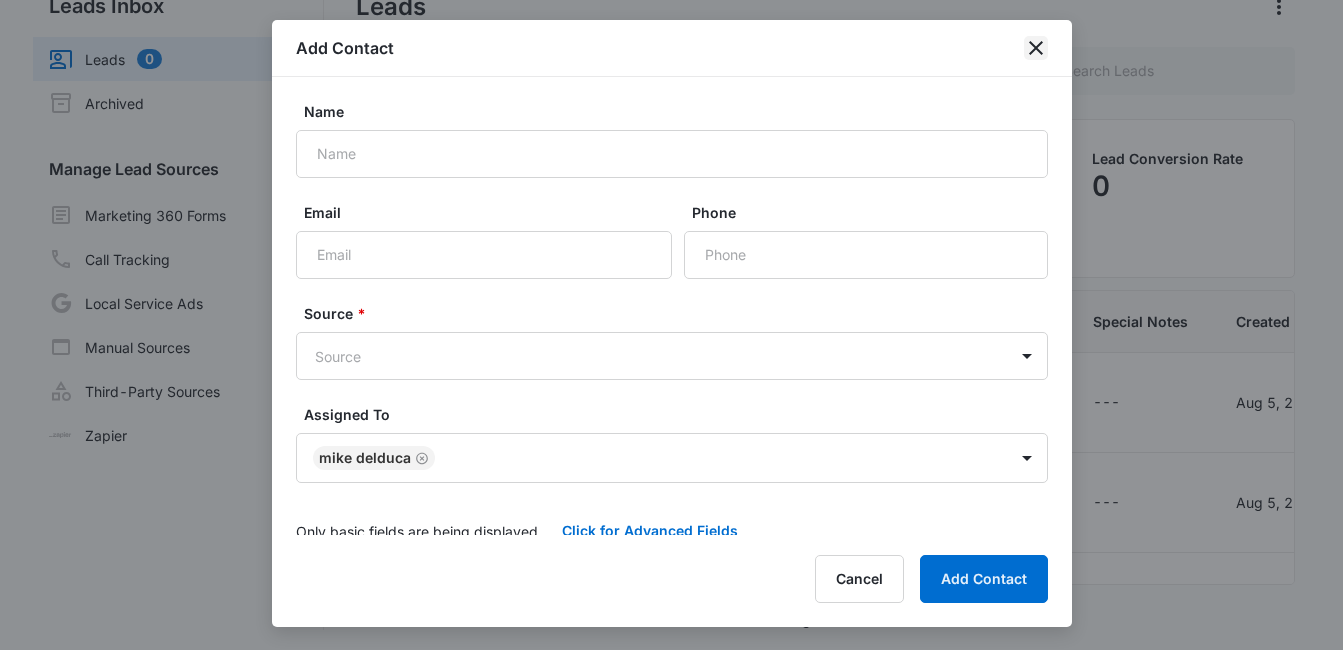 click 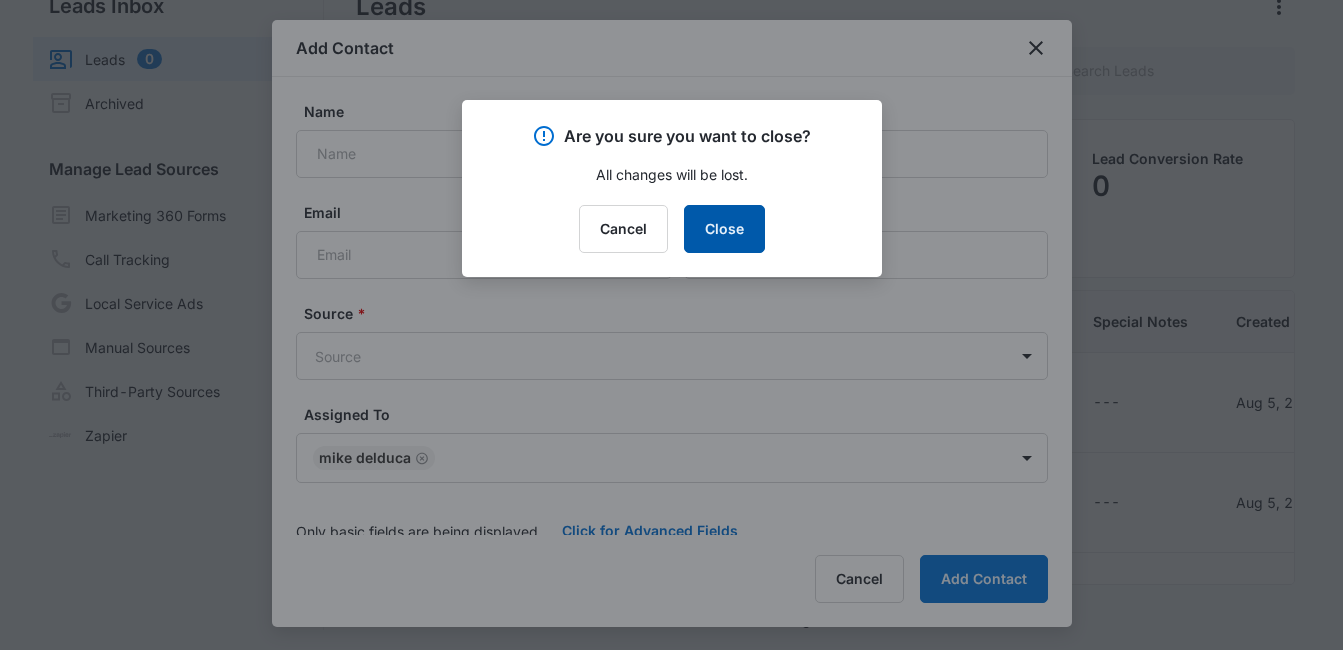 click on "Close" at bounding box center [724, 229] 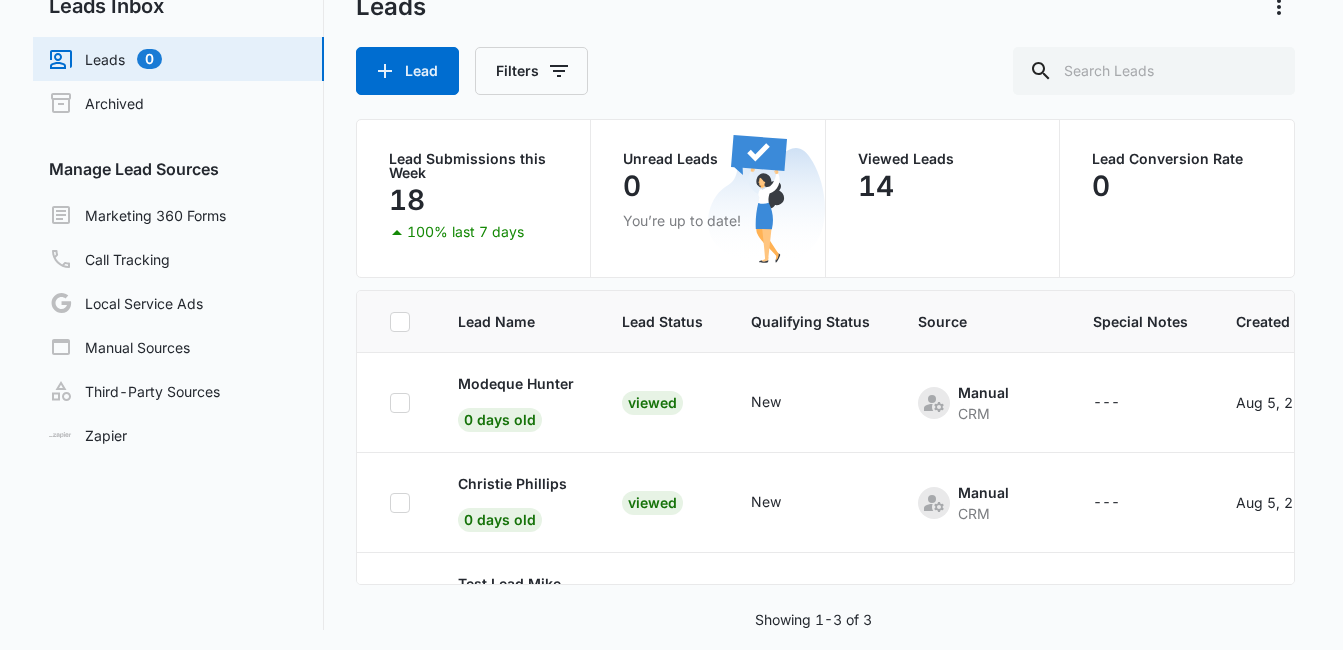 scroll, scrollTop: 0, scrollLeft: 0, axis: both 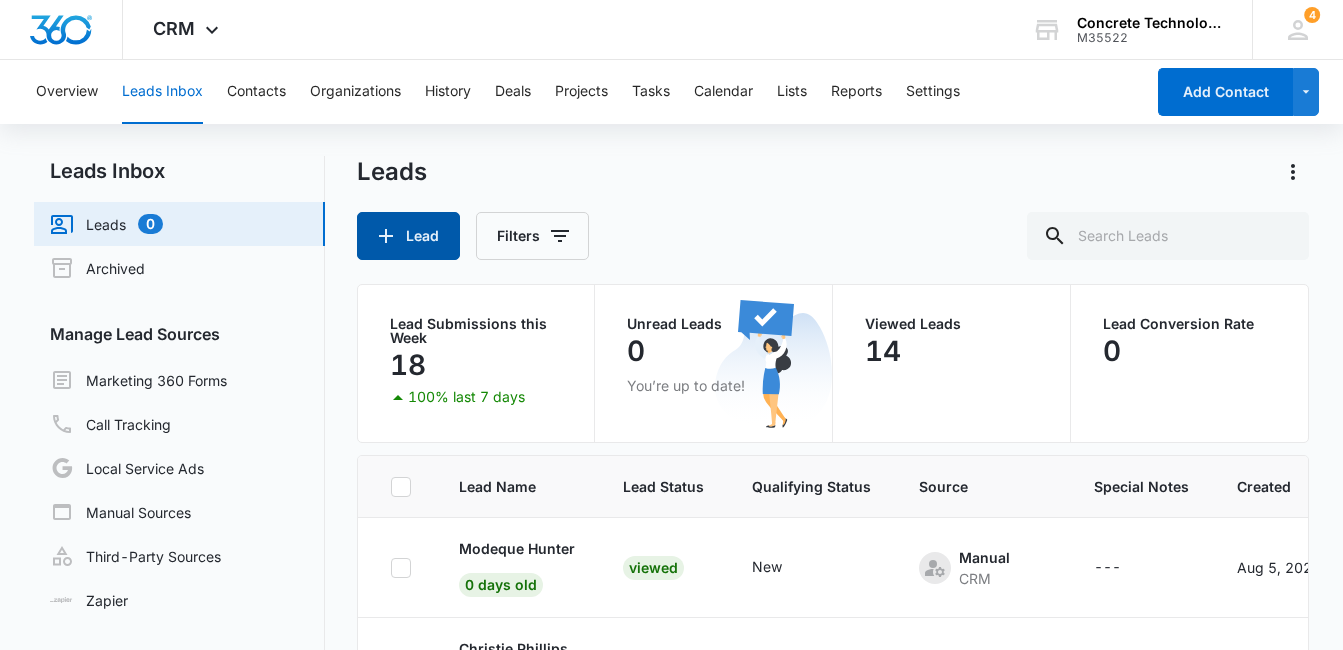 click on "Lead" at bounding box center (408, 236) 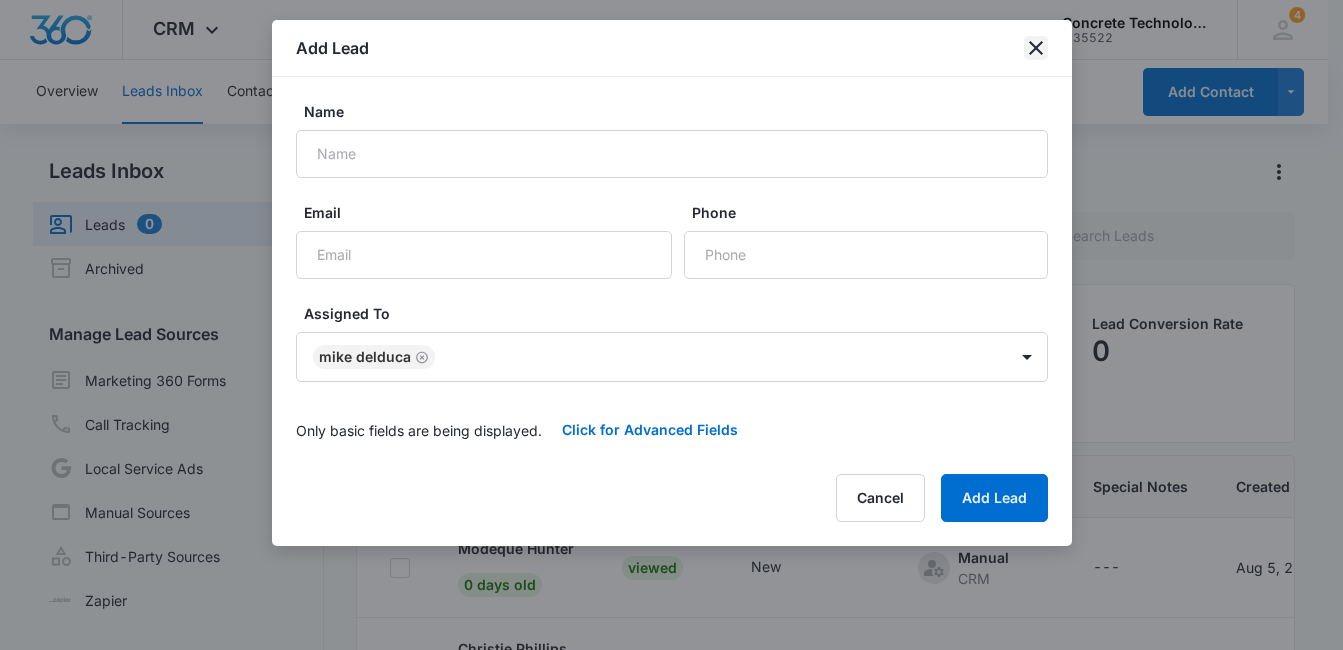 click 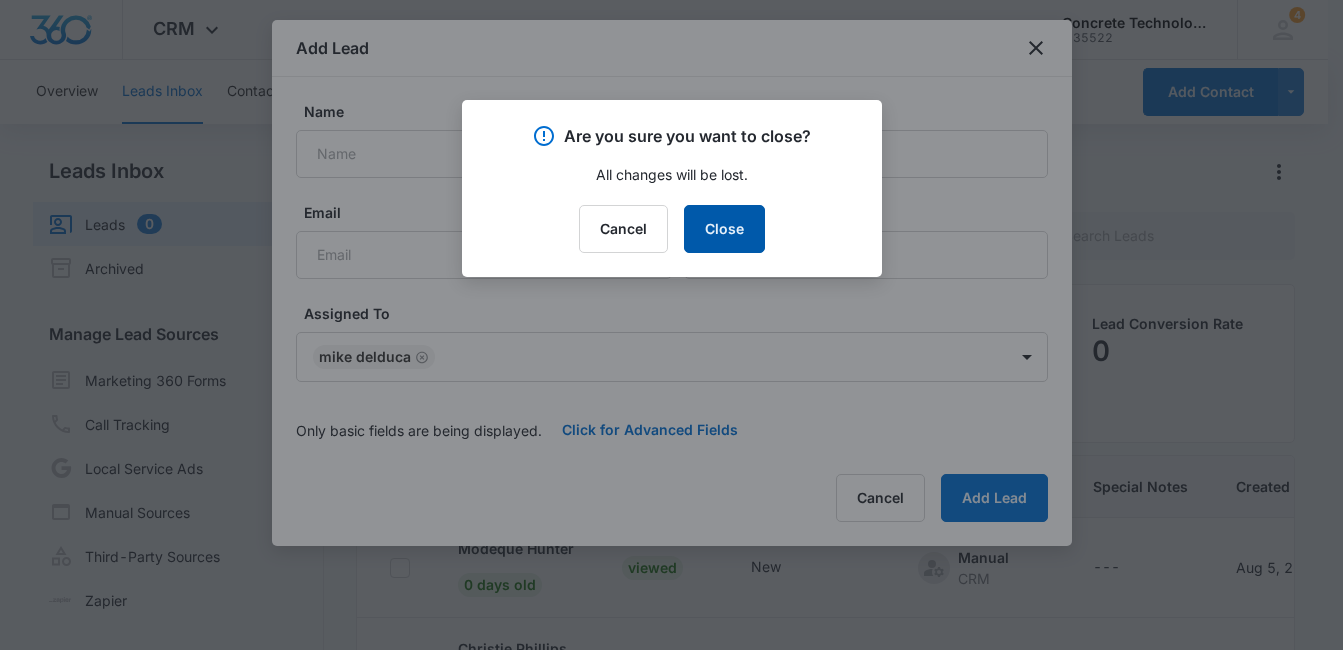 click on "Close" at bounding box center (724, 229) 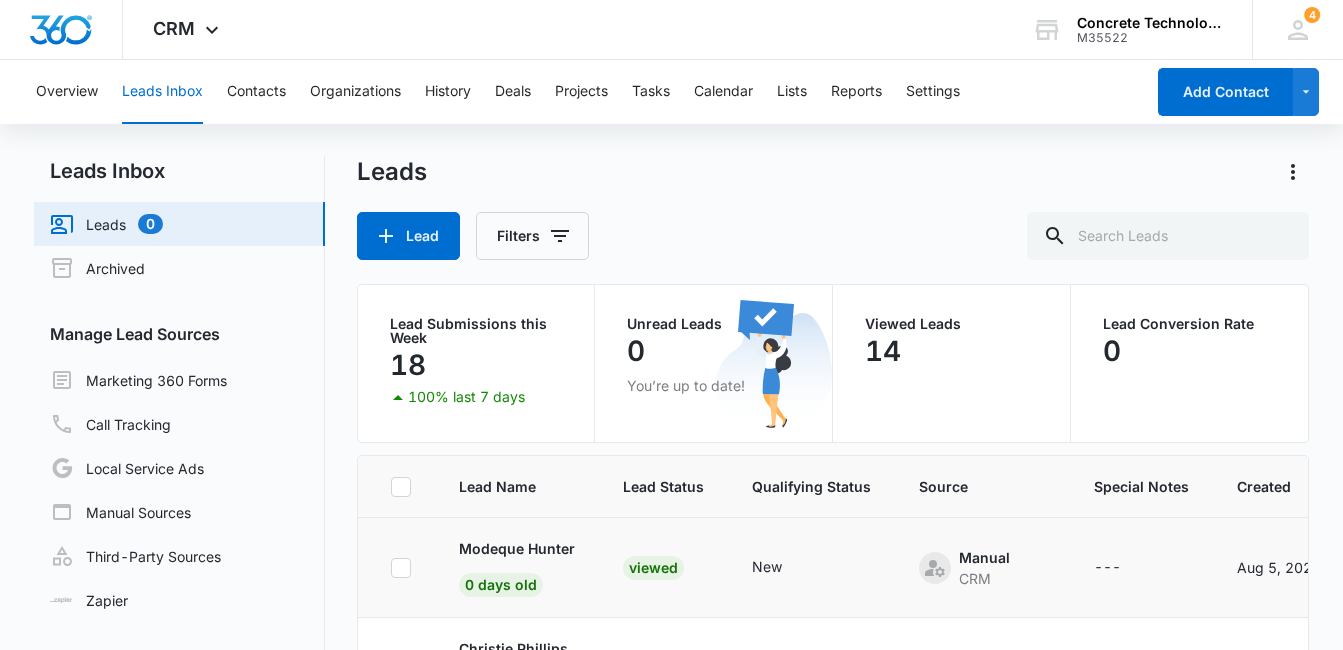 click on "Viewed" at bounding box center (653, 568) 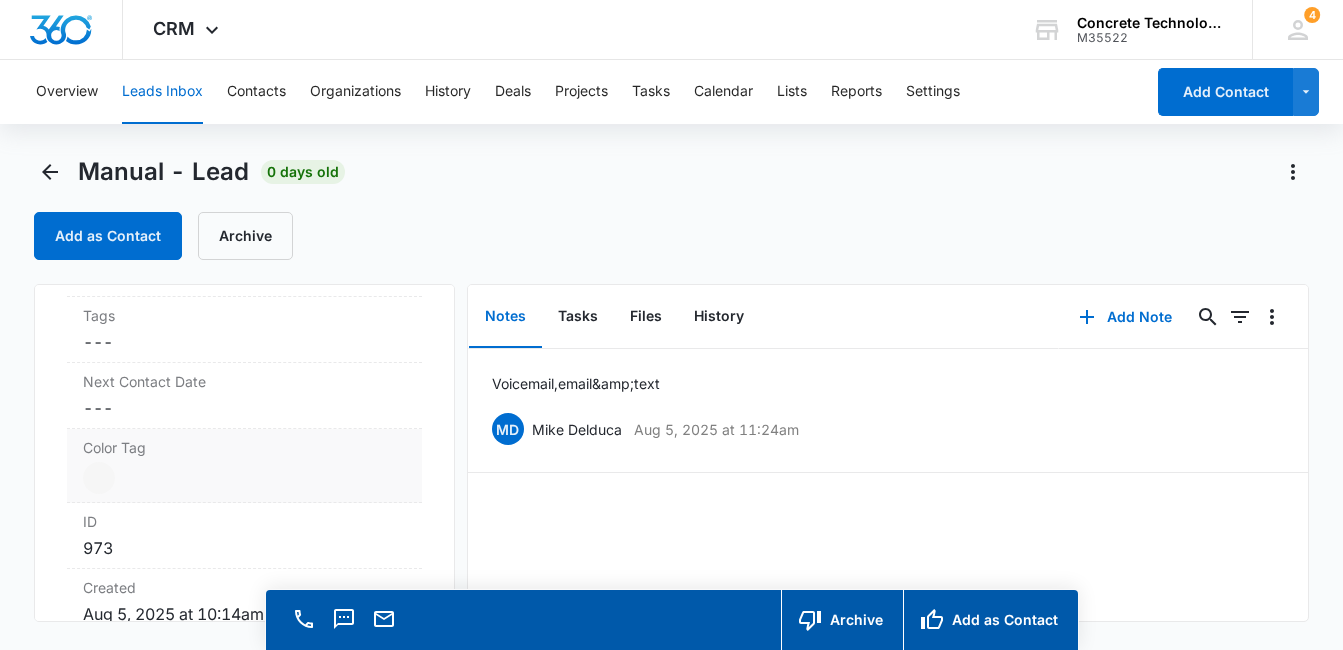 scroll, scrollTop: 1000, scrollLeft: 0, axis: vertical 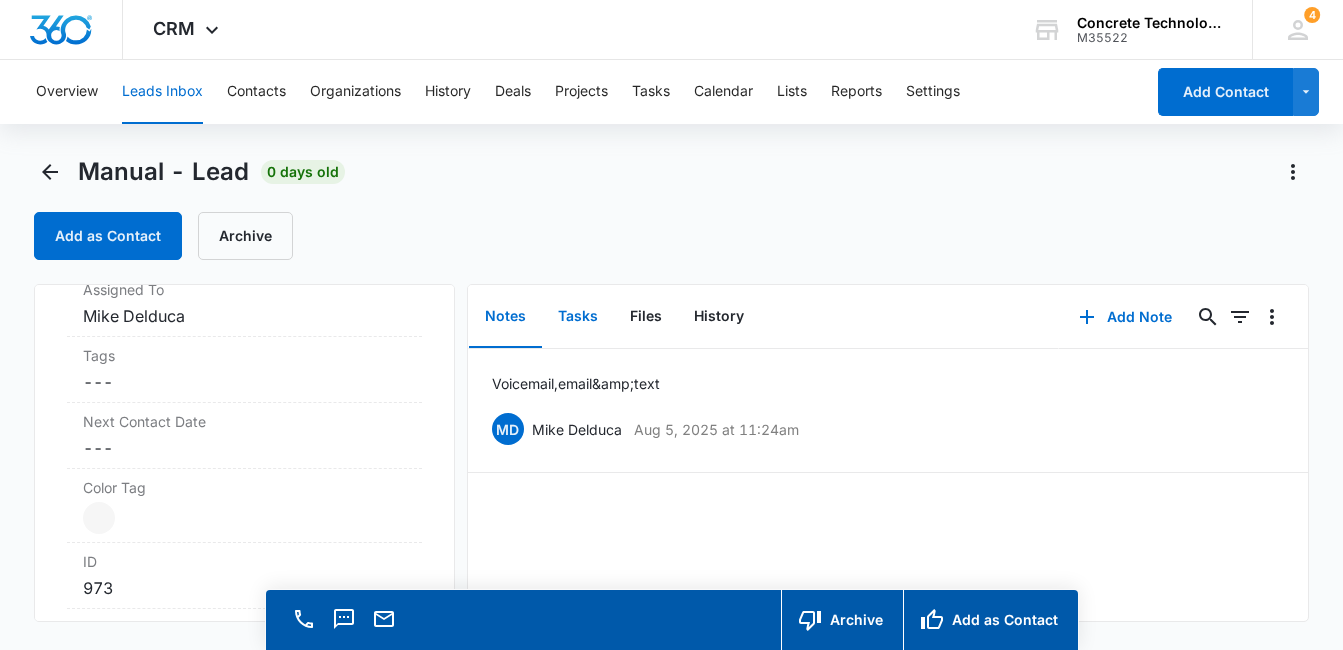click on "Tasks" at bounding box center [578, 317] 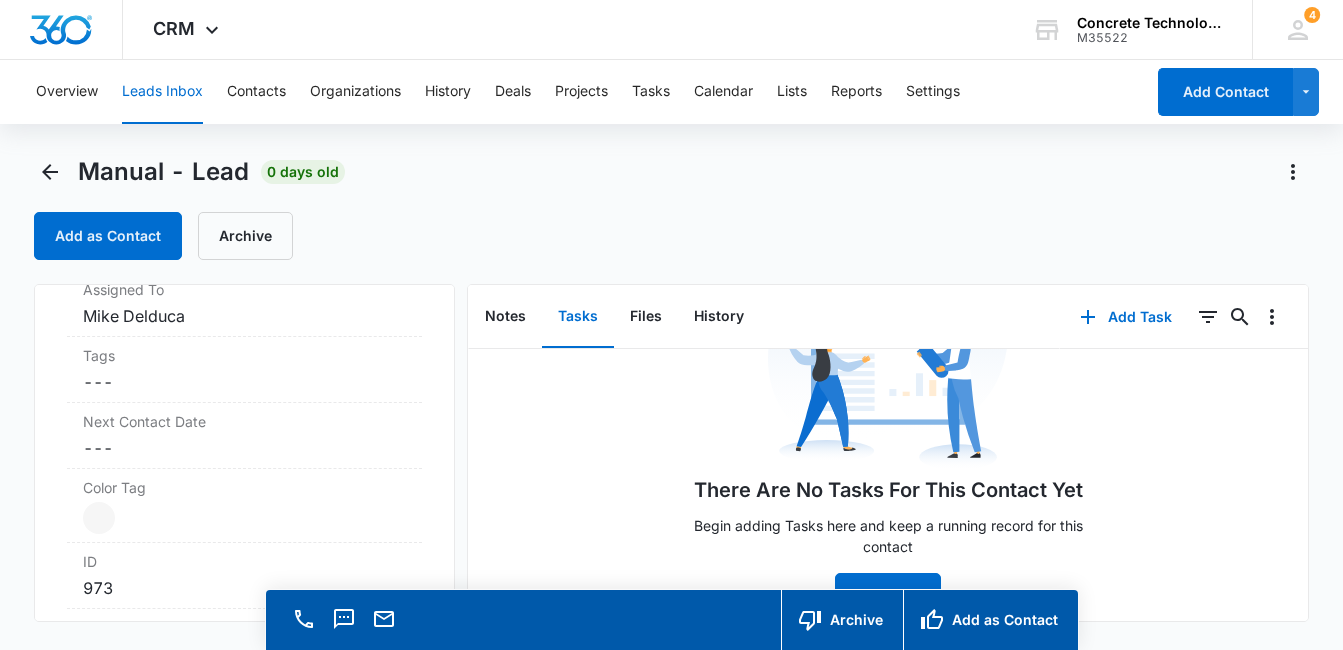 scroll, scrollTop: 173, scrollLeft: 0, axis: vertical 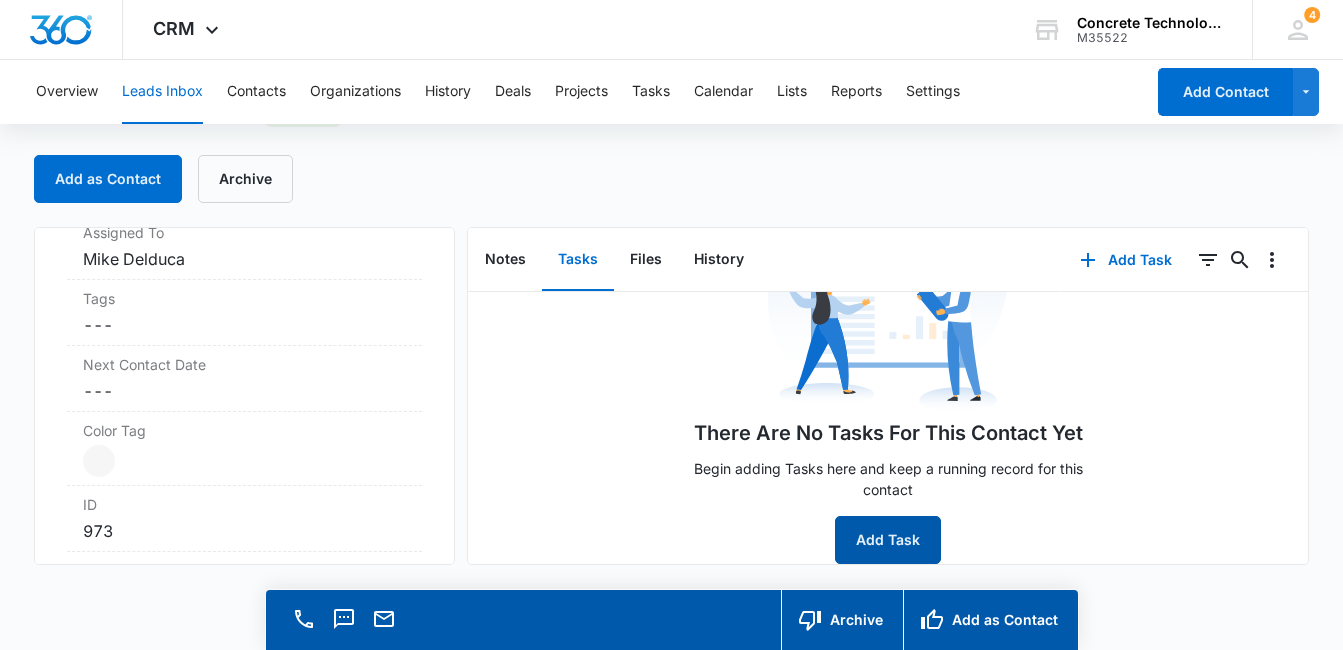click on "Add Task" at bounding box center (888, 540) 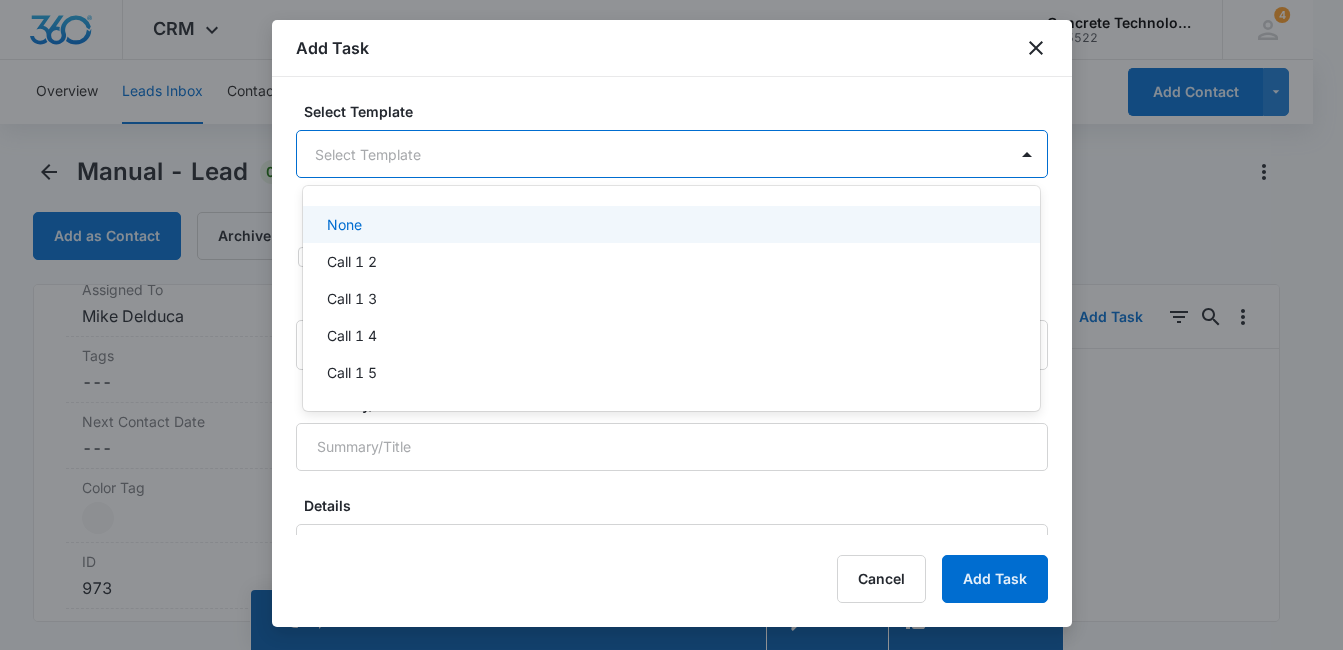scroll, scrollTop: 0, scrollLeft: 0, axis: both 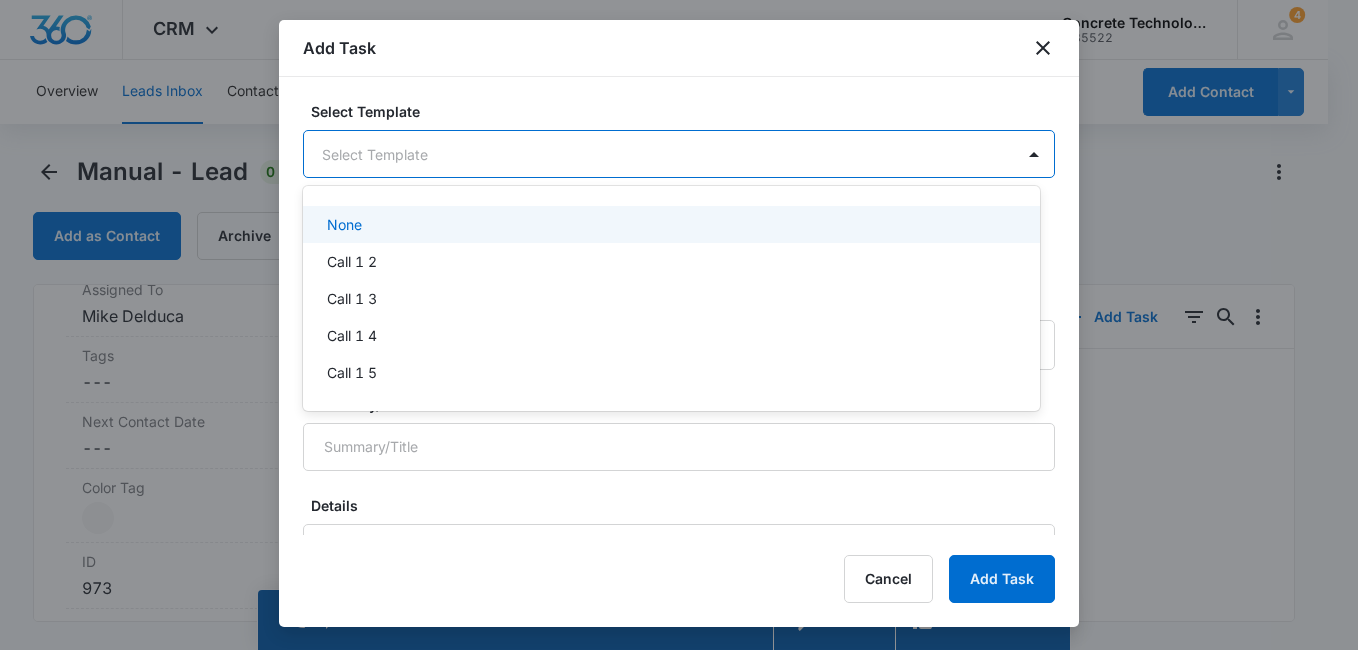click on "CRM Apps Reputation Websites Forms CRM Email Social Content Ads Intelligence Files Brand Settings Concrete Technology M35522 Your Accounts View All 4 MD Mike Delduca MDelduca@flycti.com My Profile 4 Notifications Support Logout Terms & Conditions   •   Privacy Policy Overview Leads Inbox Contacts Organizations History Deals Projects Tasks Calendar Lists Reports Settings Add Contact Manual - Lead 0 days old Add as Contact Archive Manual Contact Info Name Cancel Save Changes Modeque Hunter Phone Cancel Save Changes (913) 547-5145 Email Cancel Save Changes modequehunterr@gmail.com Organization Cancel Save Changes --- Address Cancel Save Changes De Soto KS 66018 Details Qualifying Status Cancel Save Changes New Lead Source Manual Lead Status Viewed Special Notes Cancel Save Changes --- Contact Type Cancel Save Changes From Leads Contact Status Cancel Save Changes None Assigned To Cancel Save Changes Mike Delduca Tags Cancel Save Changes --- Next Contact Date Cancel Save Changes --- Color Tag Current Color: ID" at bounding box center [679, 325] 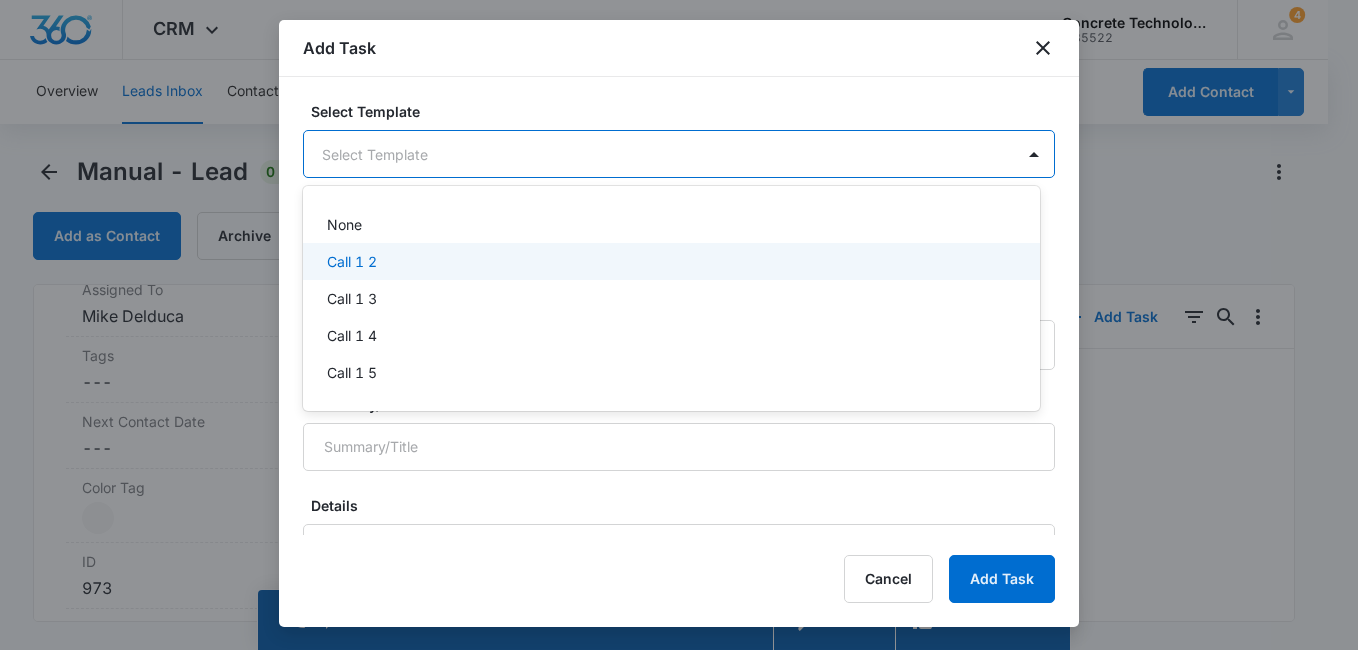 click on "Call 1 2" at bounding box center (669, 261) 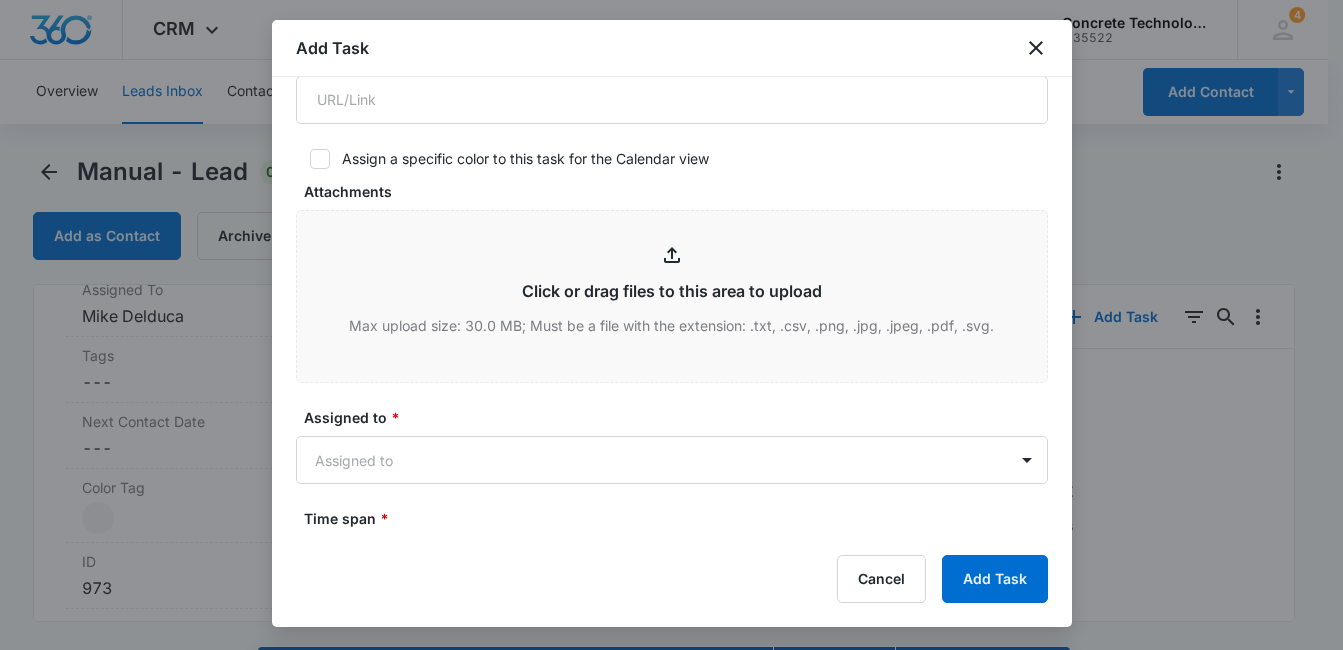scroll, scrollTop: 800, scrollLeft: 0, axis: vertical 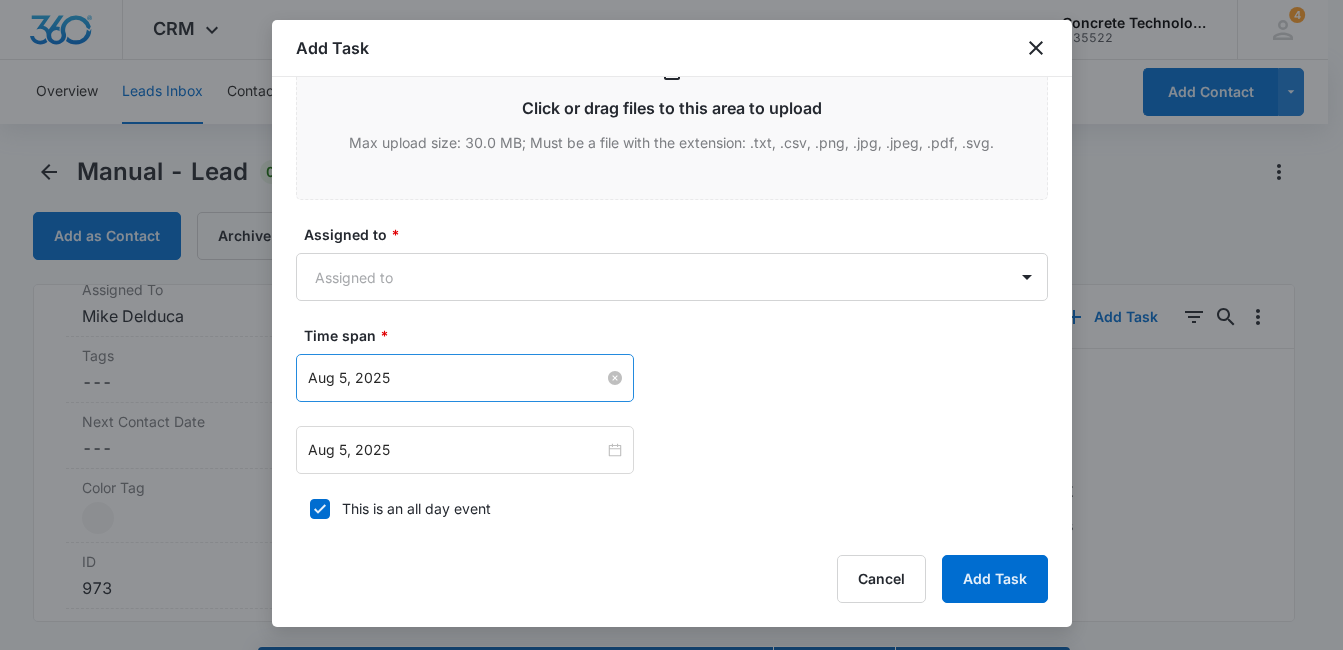 click on "Aug 5, 2025" at bounding box center [456, 378] 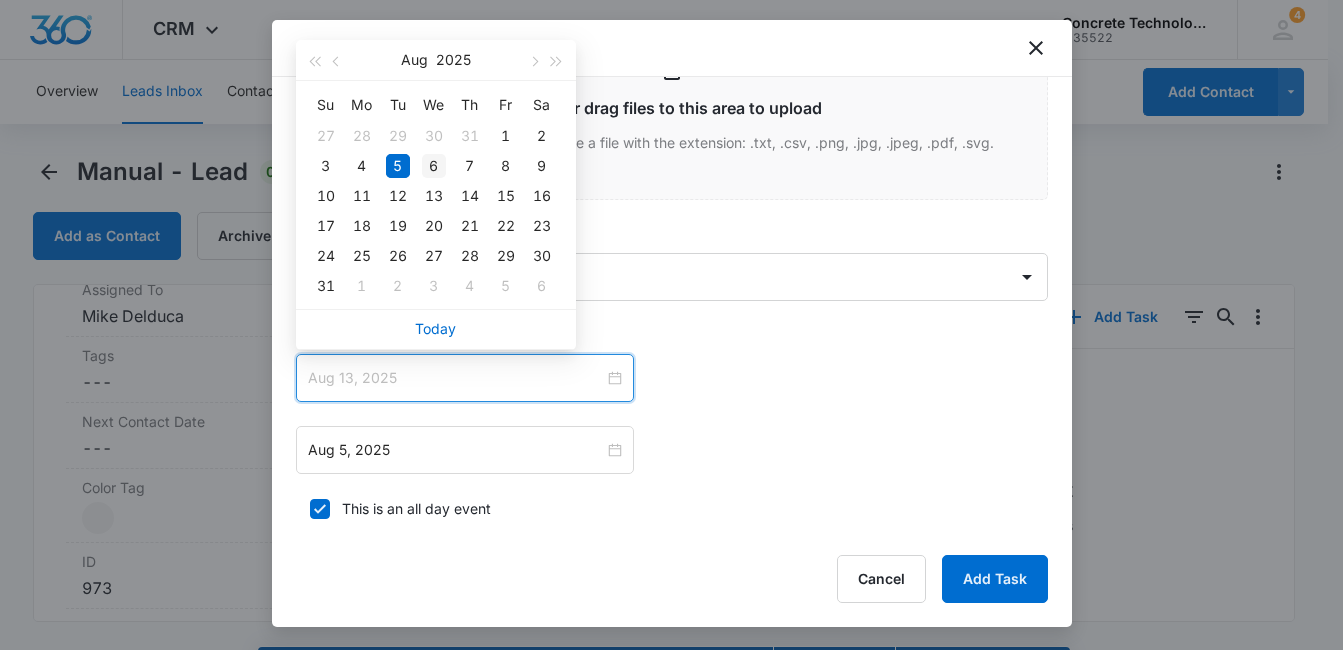 type on "Aug 6, 2025" 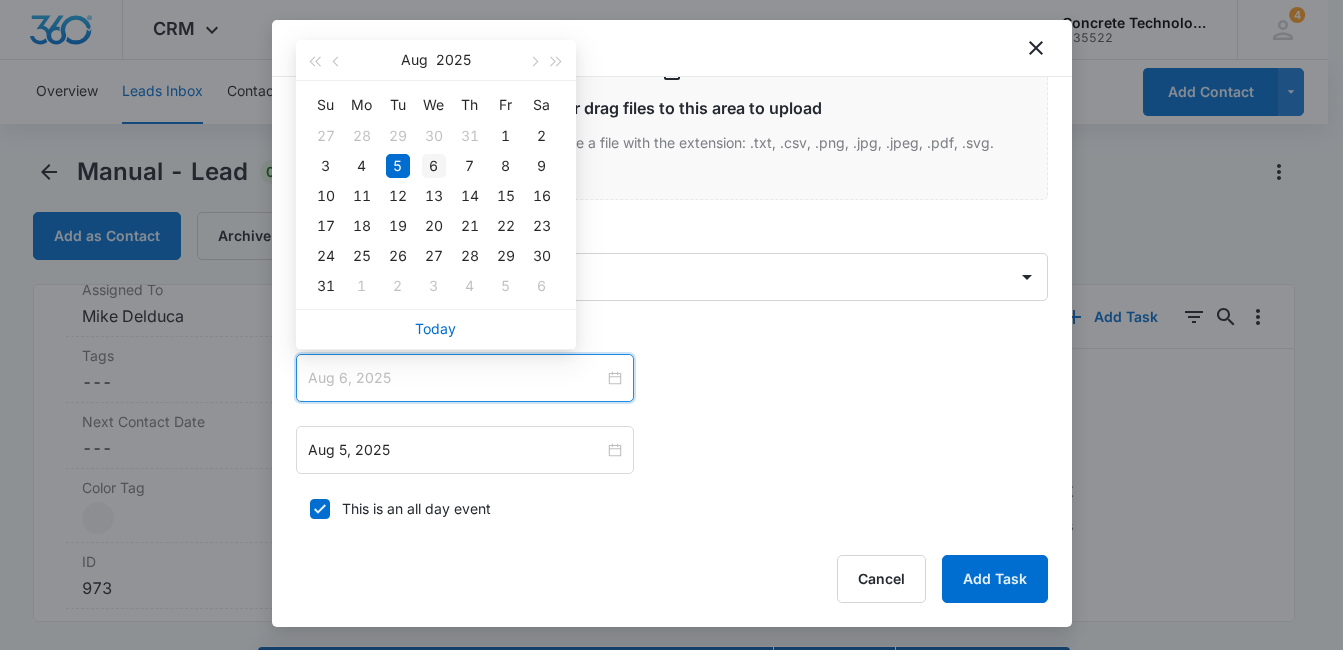 click on "6" at bounding box center (434, 166) 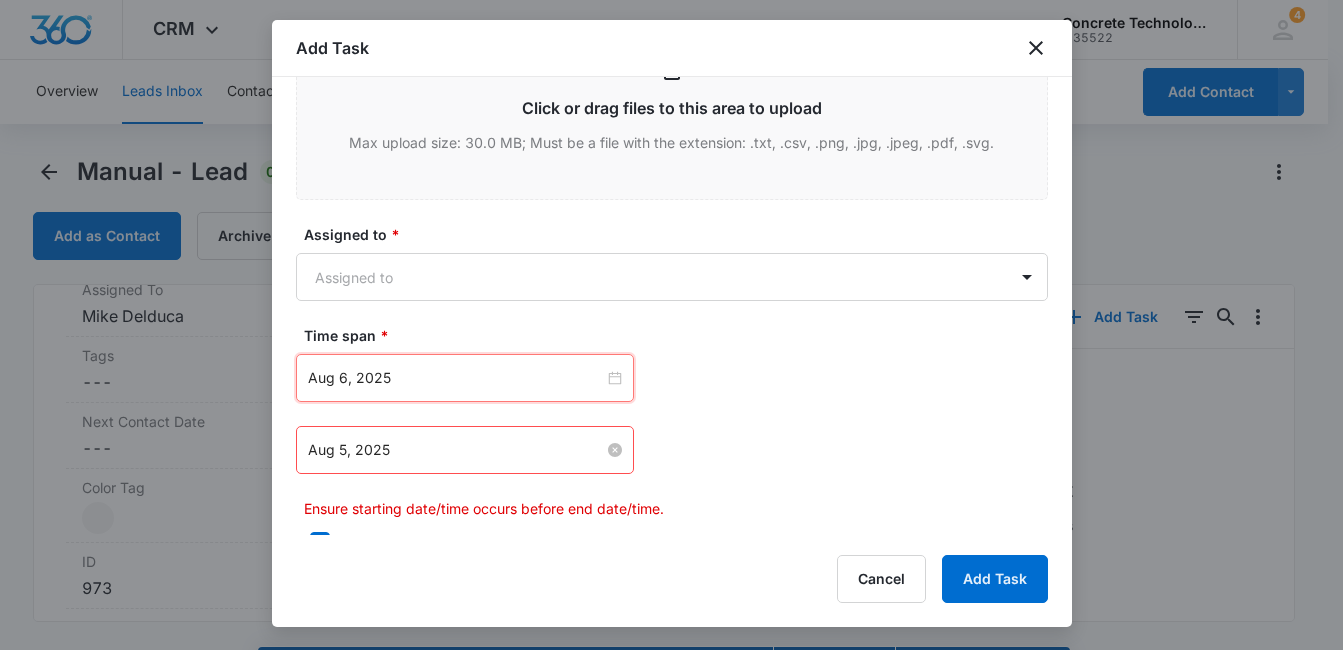 click on "Aug 5, 2025" at bounding box center (456, 450) 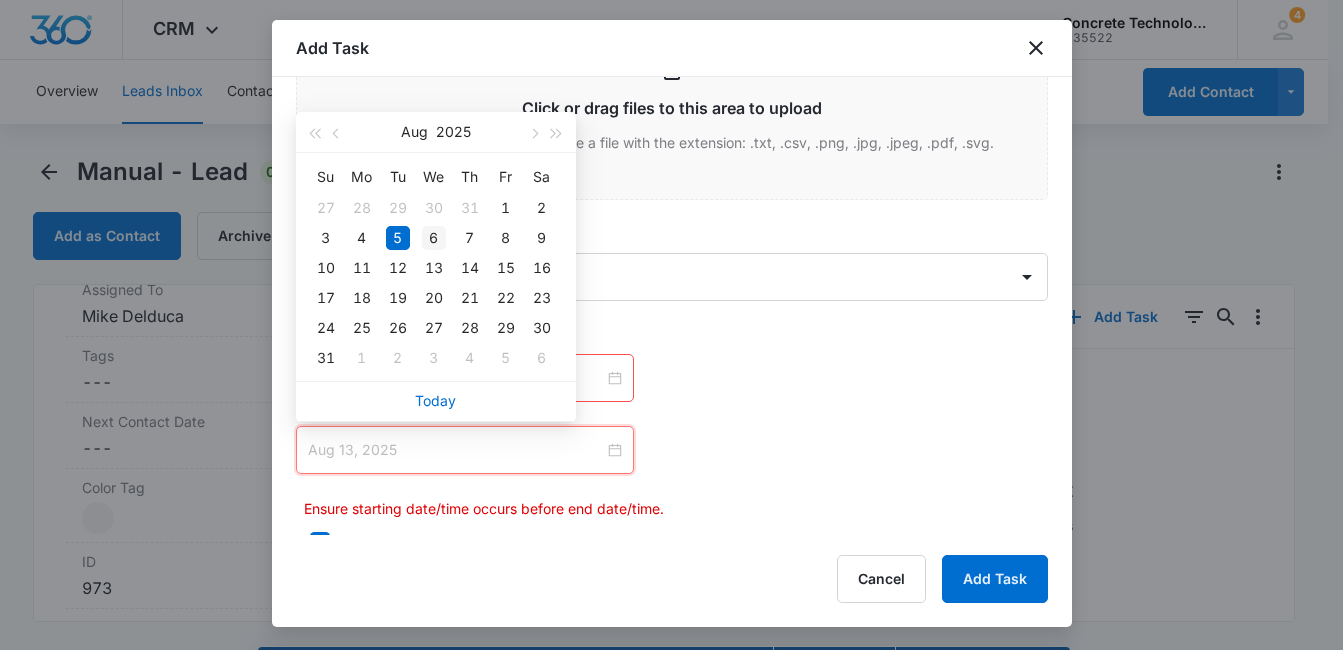 type on "Aug 6, 2025" 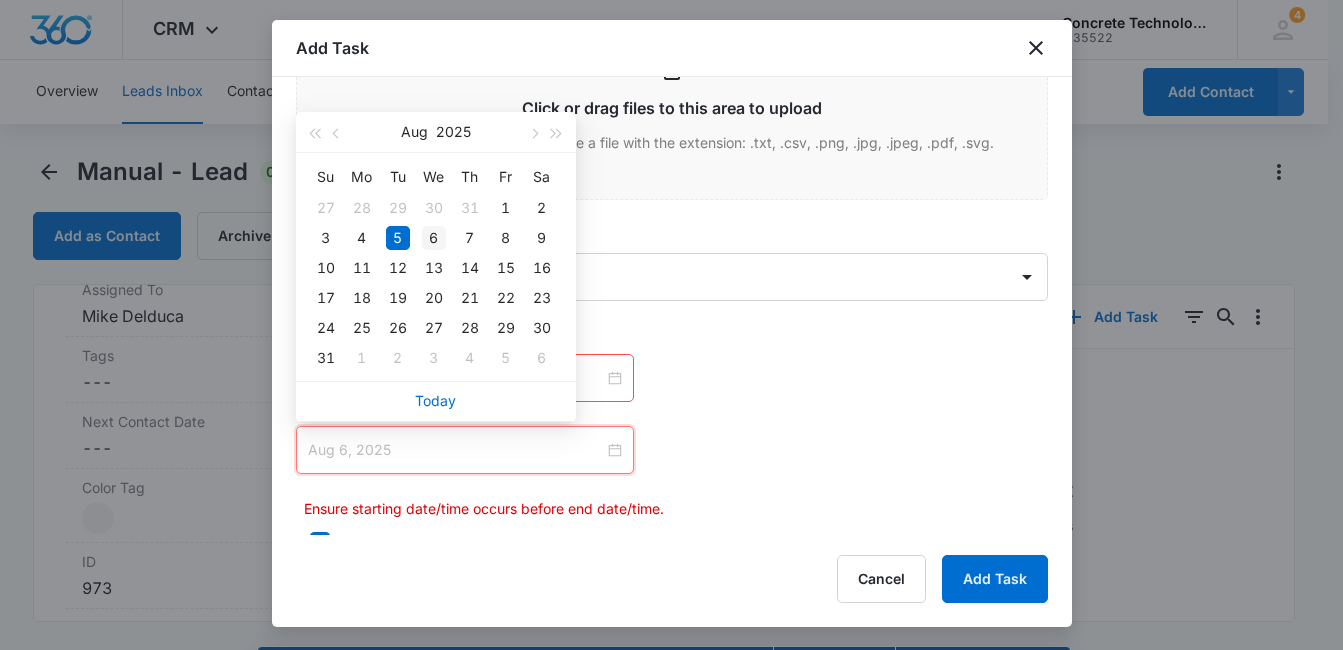 click on "6" at bounding box center (434, 238) 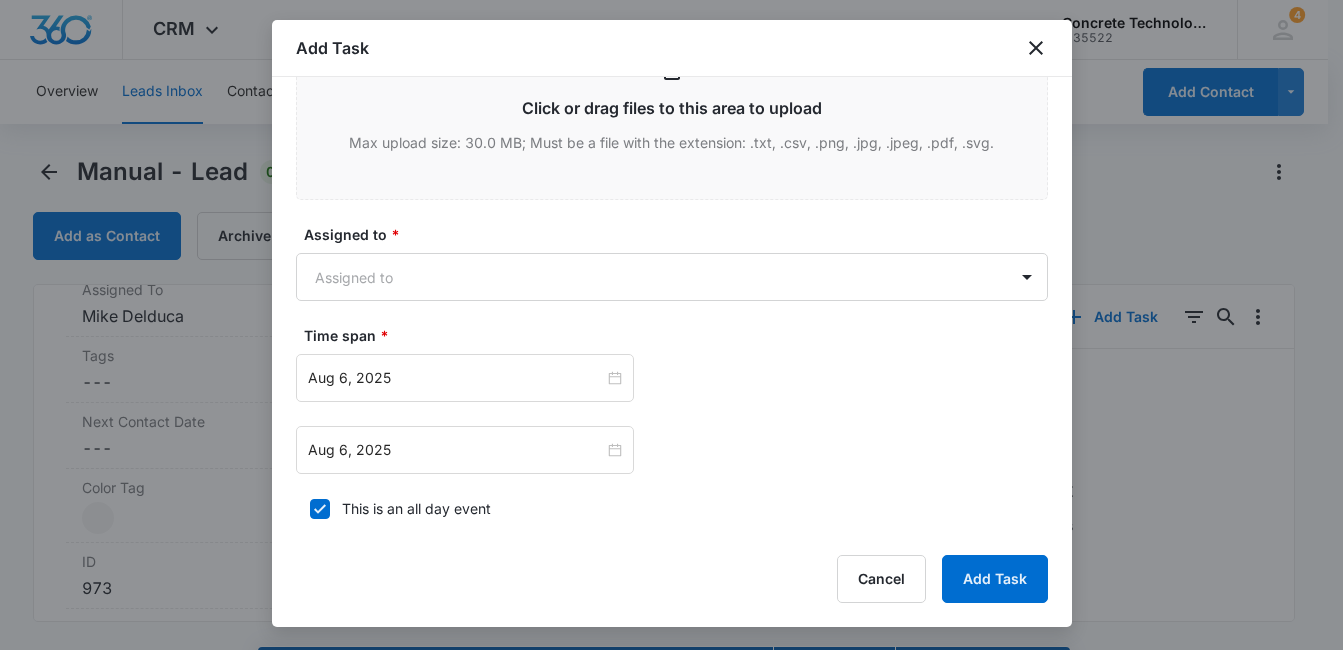 click 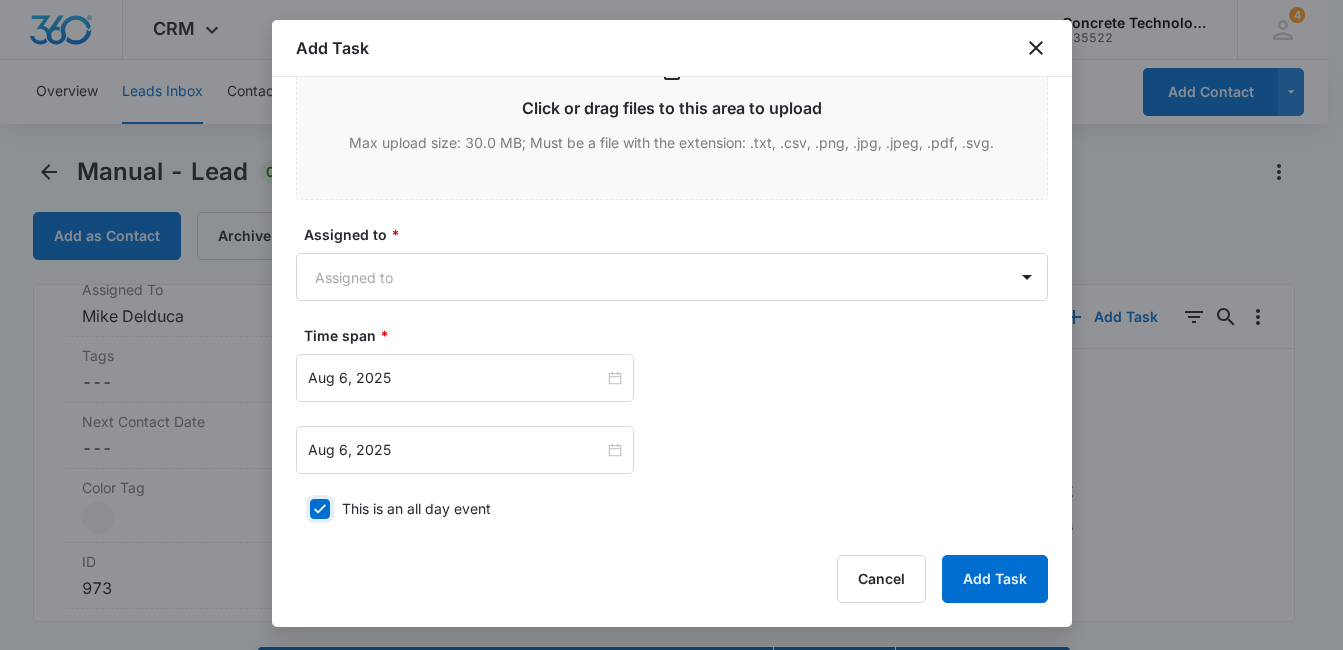 click on "This is an all day event" at bounding box center [303, 509] 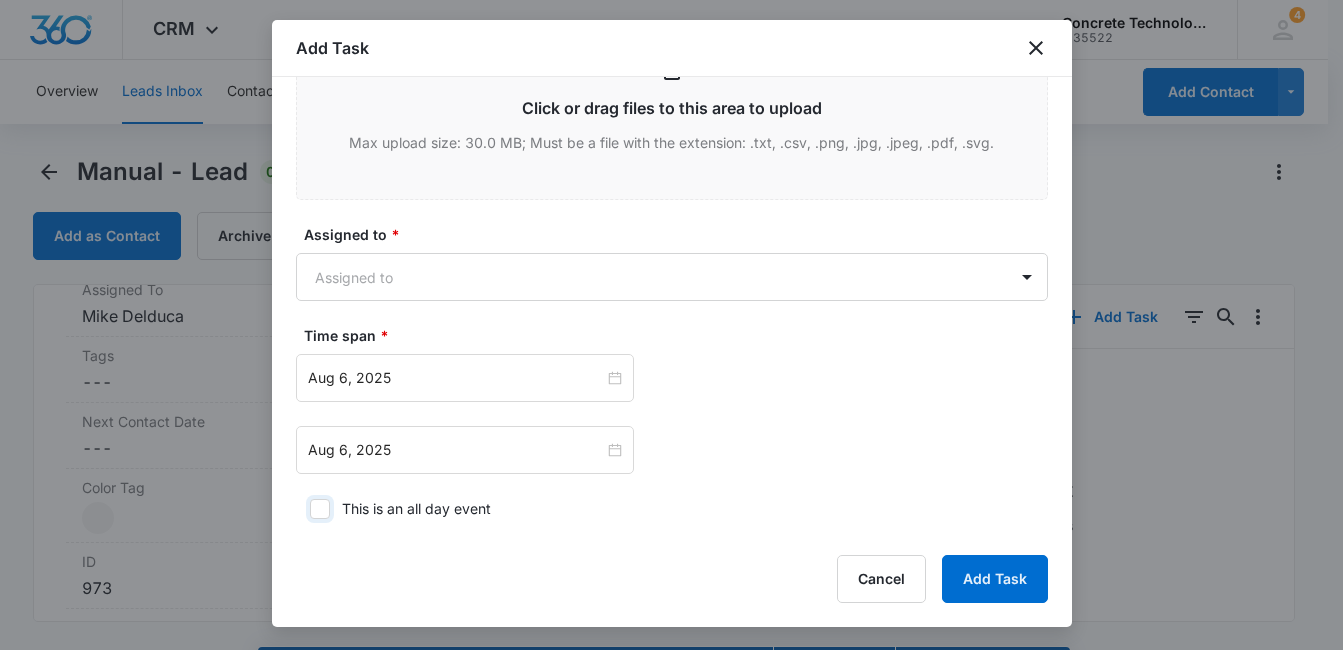 checkbox on "false" 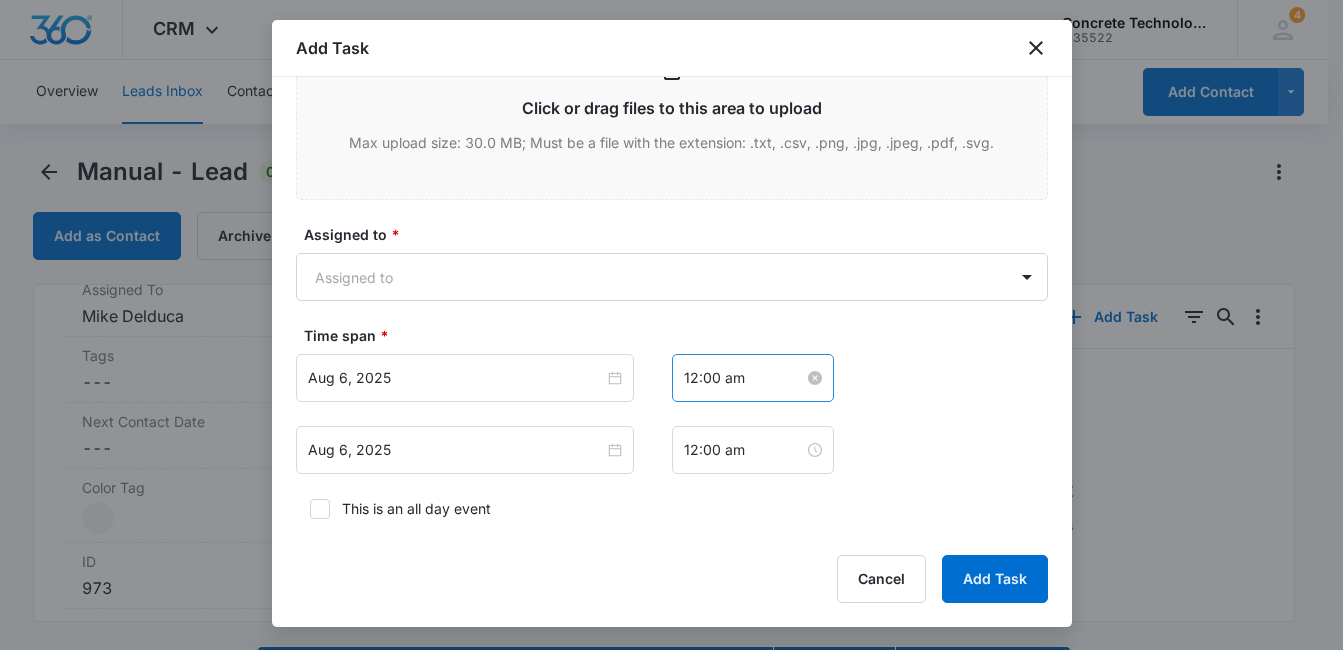 click on "12:00 am" at bounding box center (744, 378) 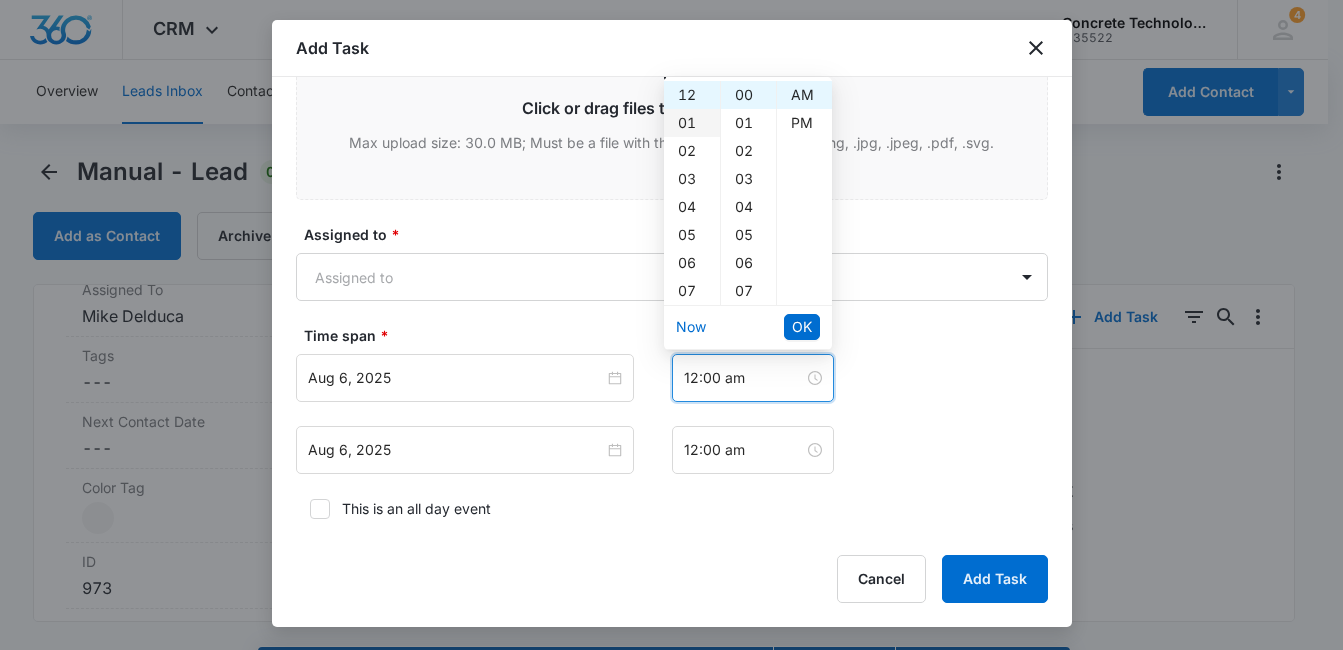 click on "01" at bounding box center (692, 123) 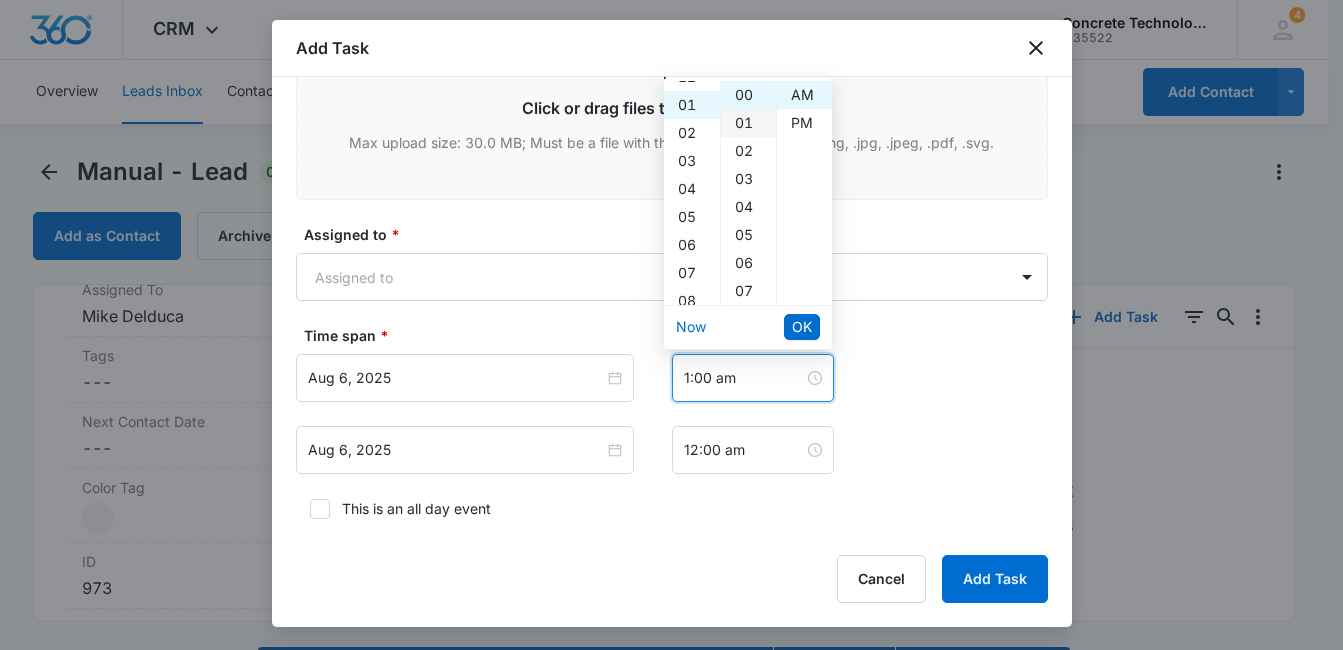 scroll, scrollTop: 28, scrollLeft: 0, axis: vertical 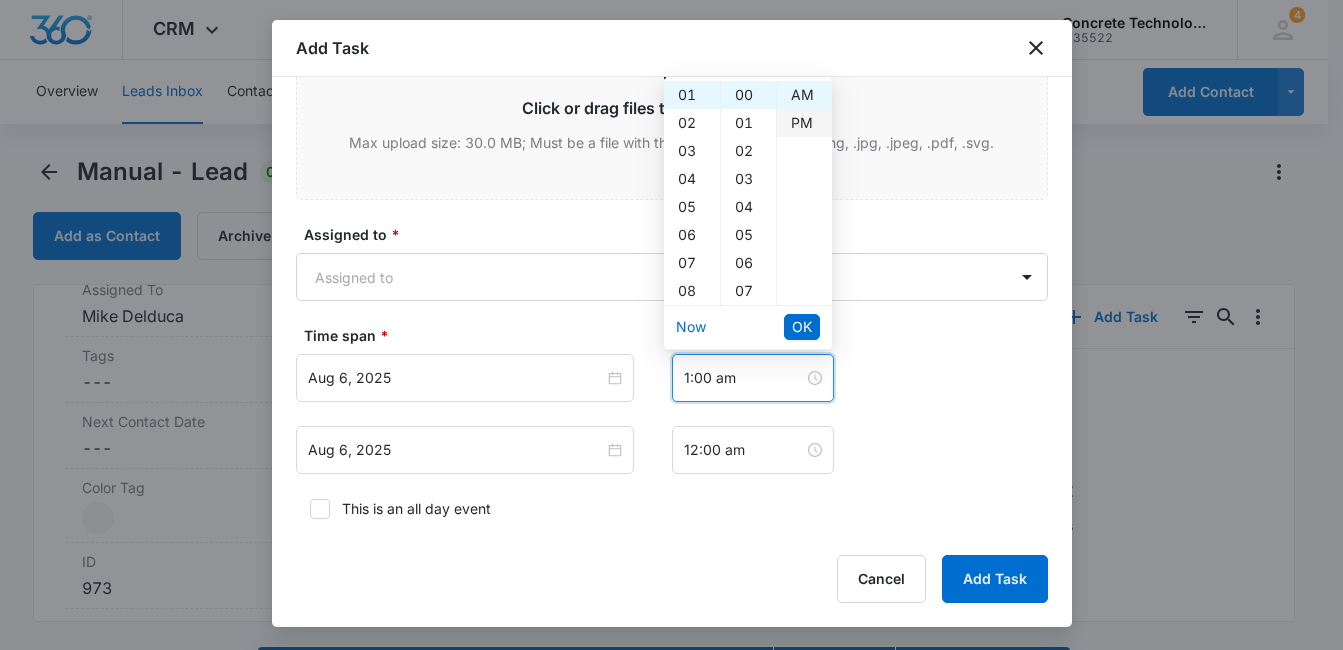 click on "PM" at bounding box center (804, 123) 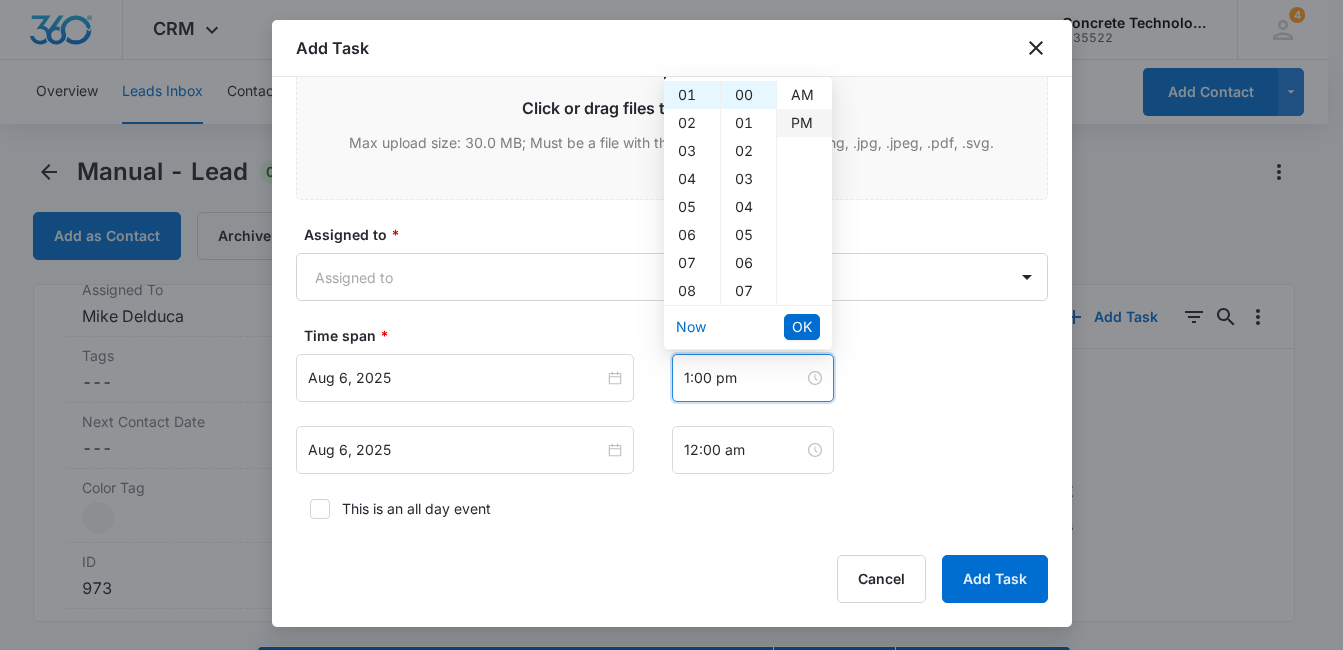 scroll, scrollTop: 28, scrollLeft: 0, axis: vertical 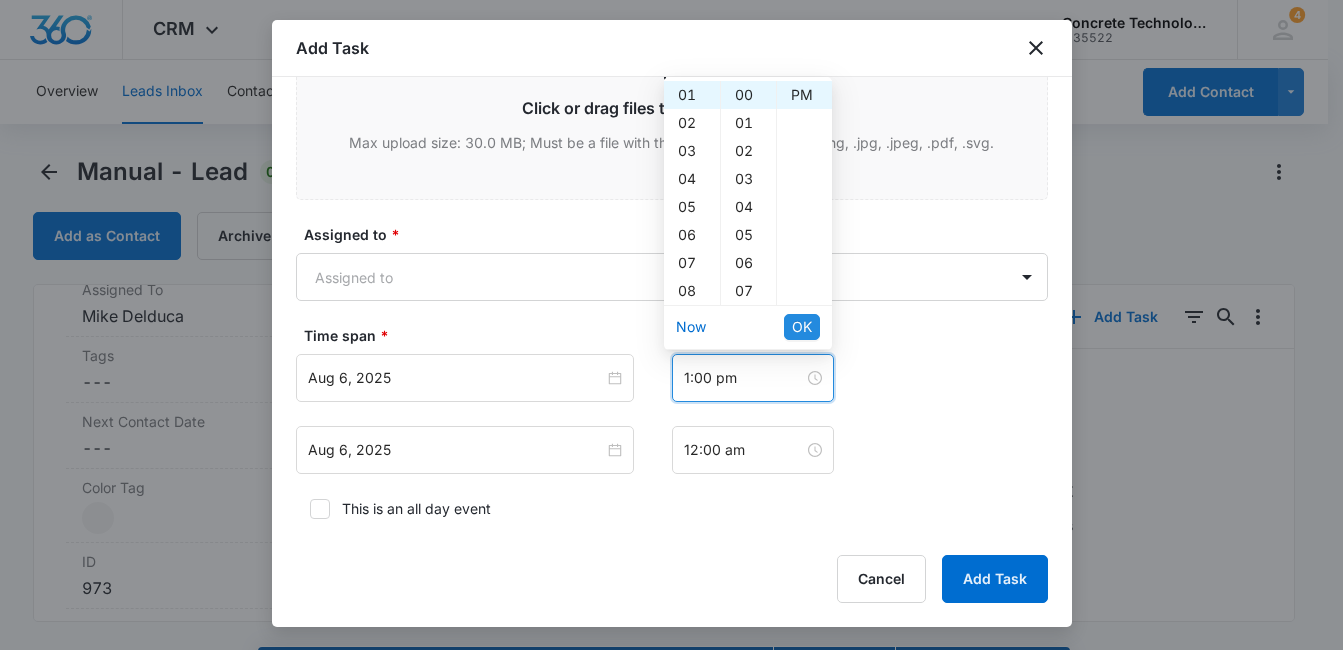click on "OK" at bounding box center (802, 327) 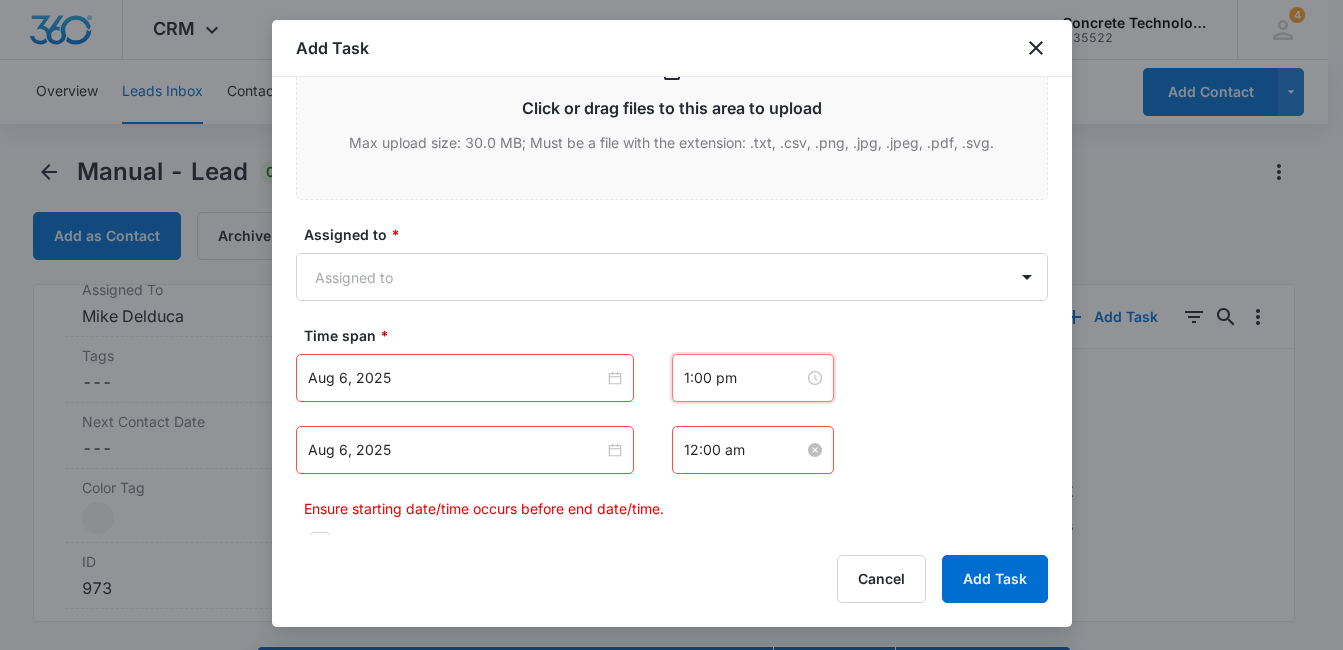 click on "12:00 am" at bounding box center [744, 450] 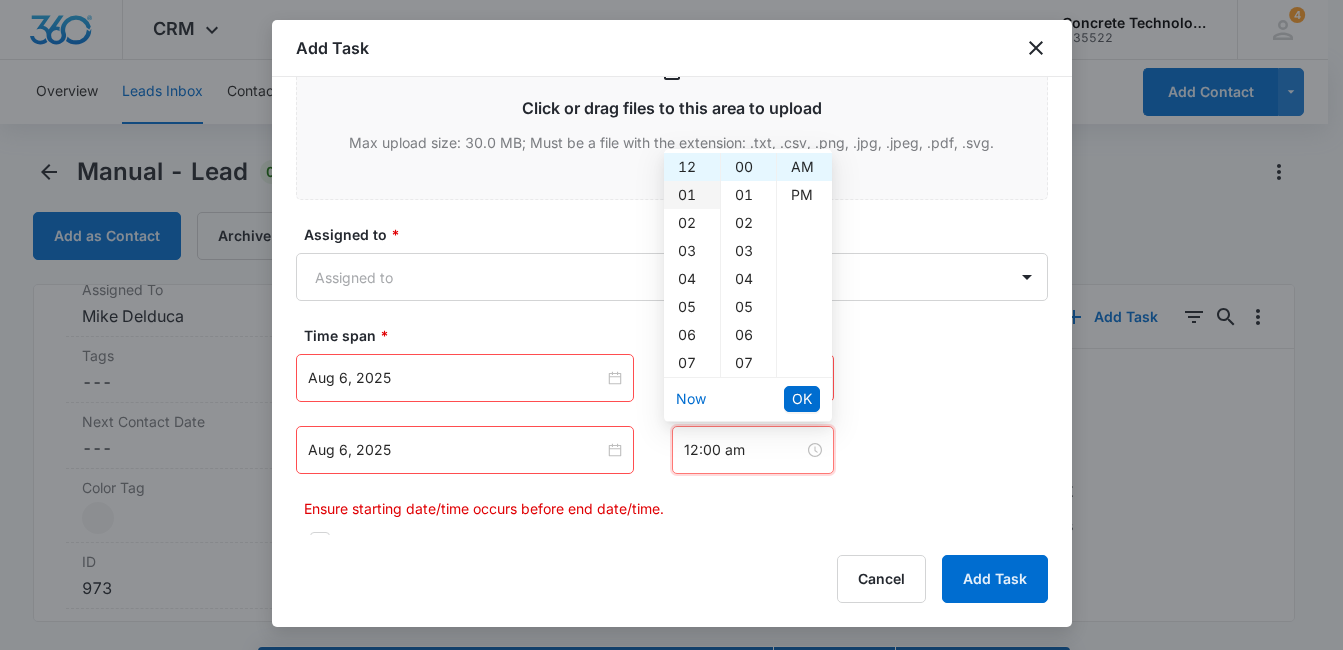 click on "01" at bounding box center (692, 195) 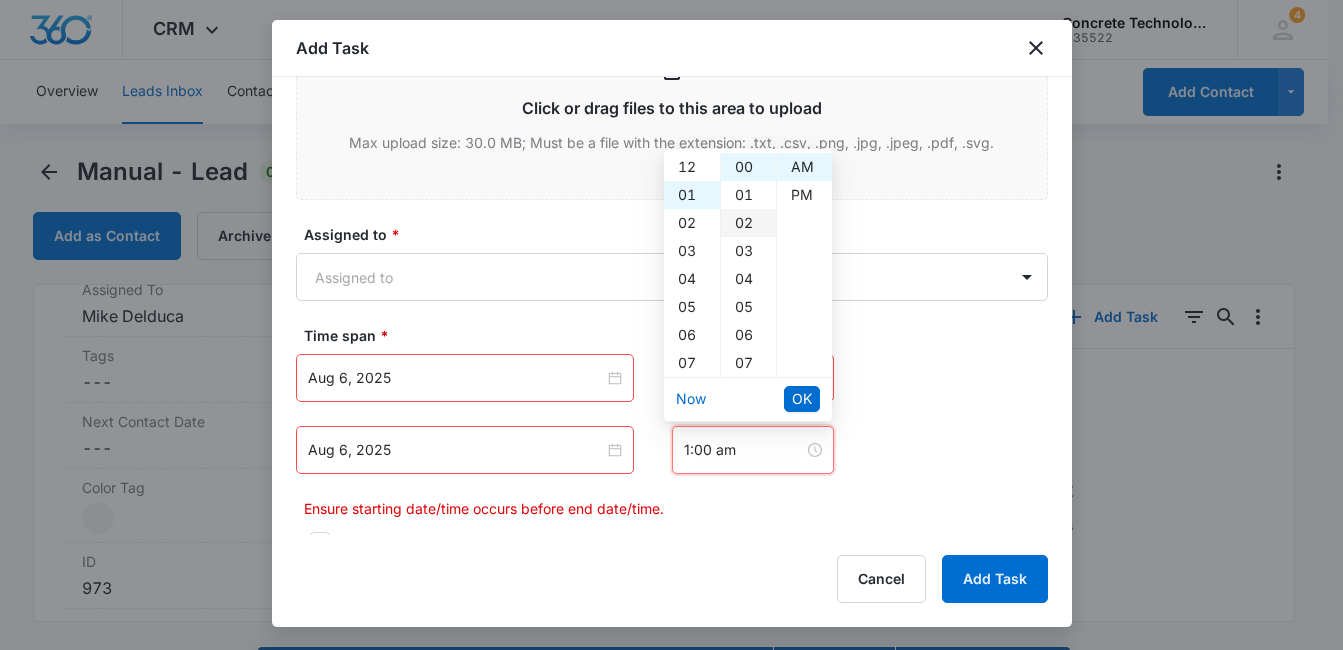 scroll, scrollTop: 28, scrollLeft: 0, axis: vertical 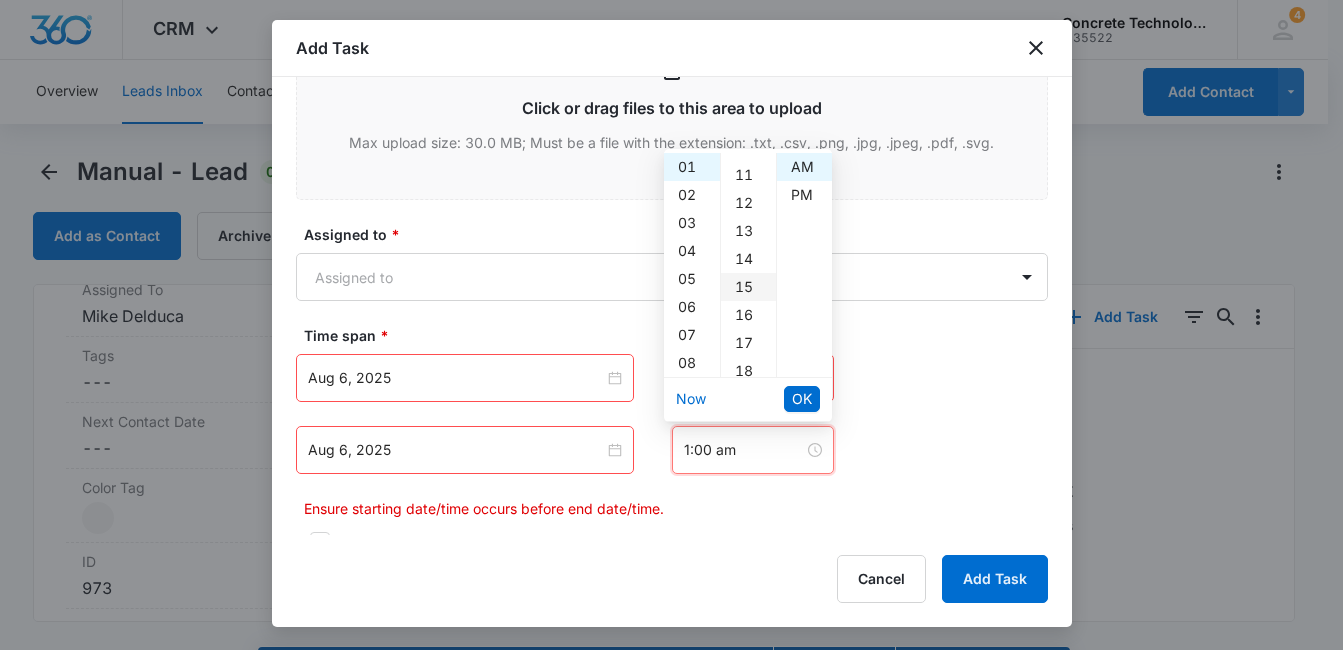 click on "15" at bounding box center [748, 287] 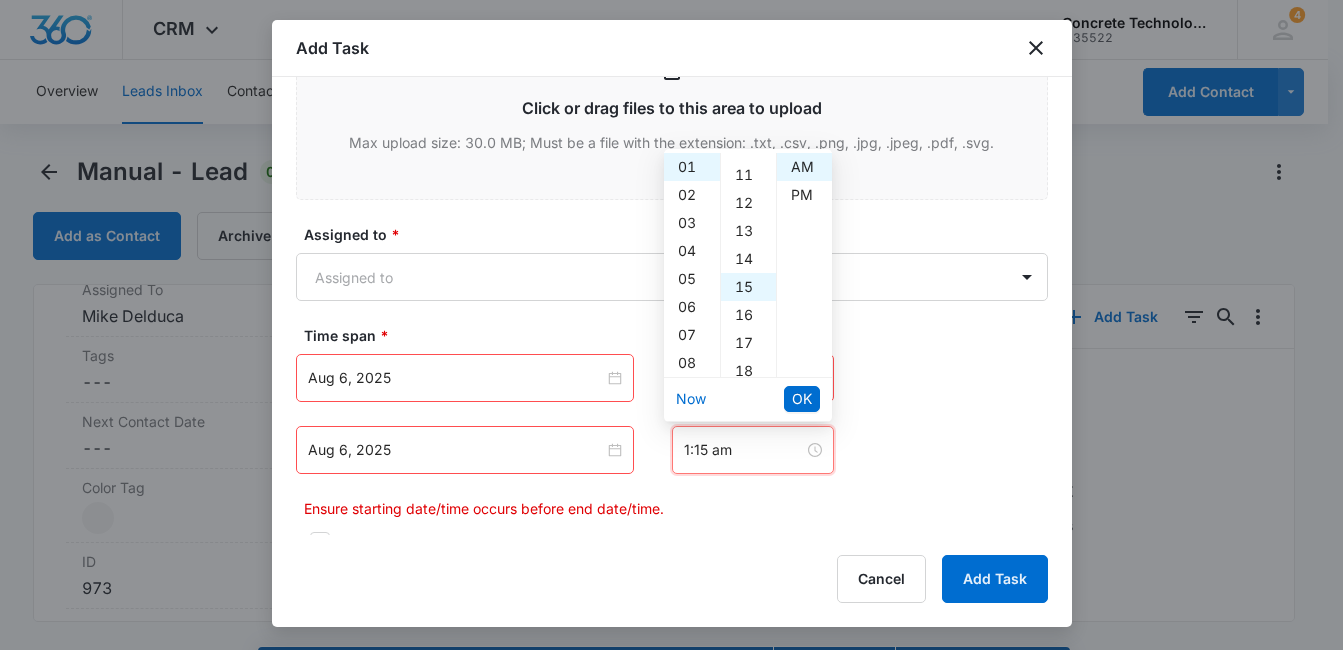 scroll, scrollTop: 420, scrollLeft: 0, axis: vertical 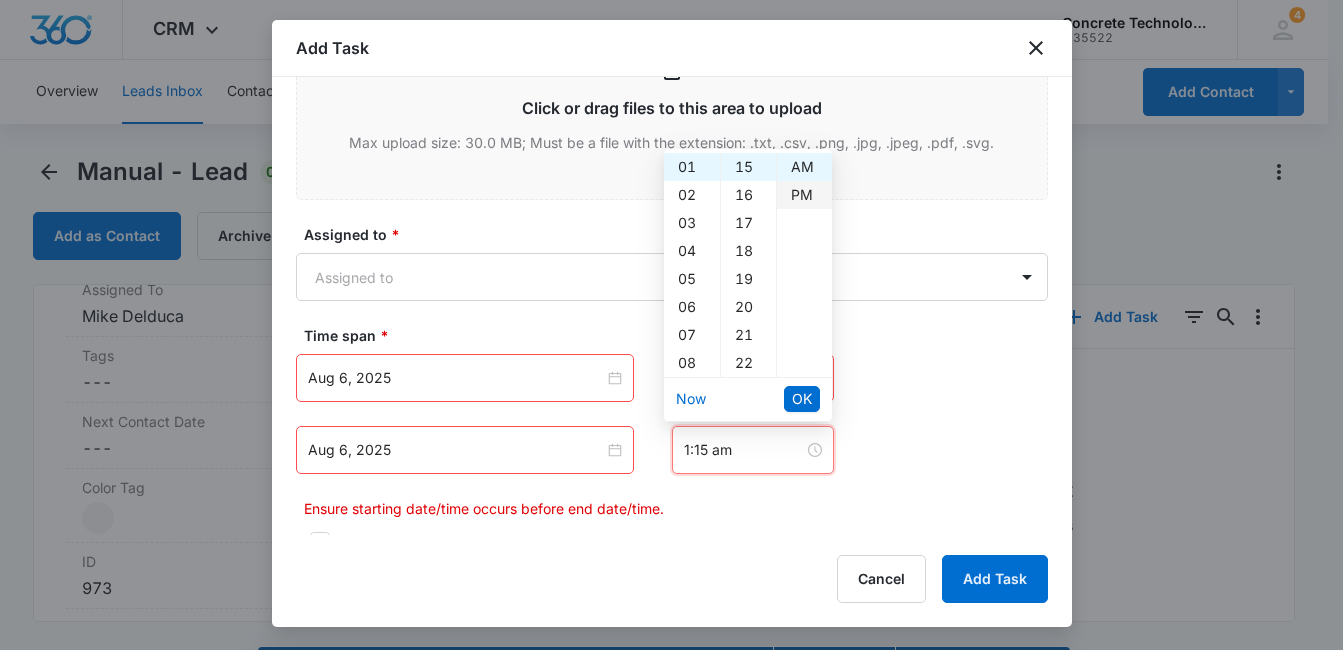 click on "PM" at bounding box center [804, 195] 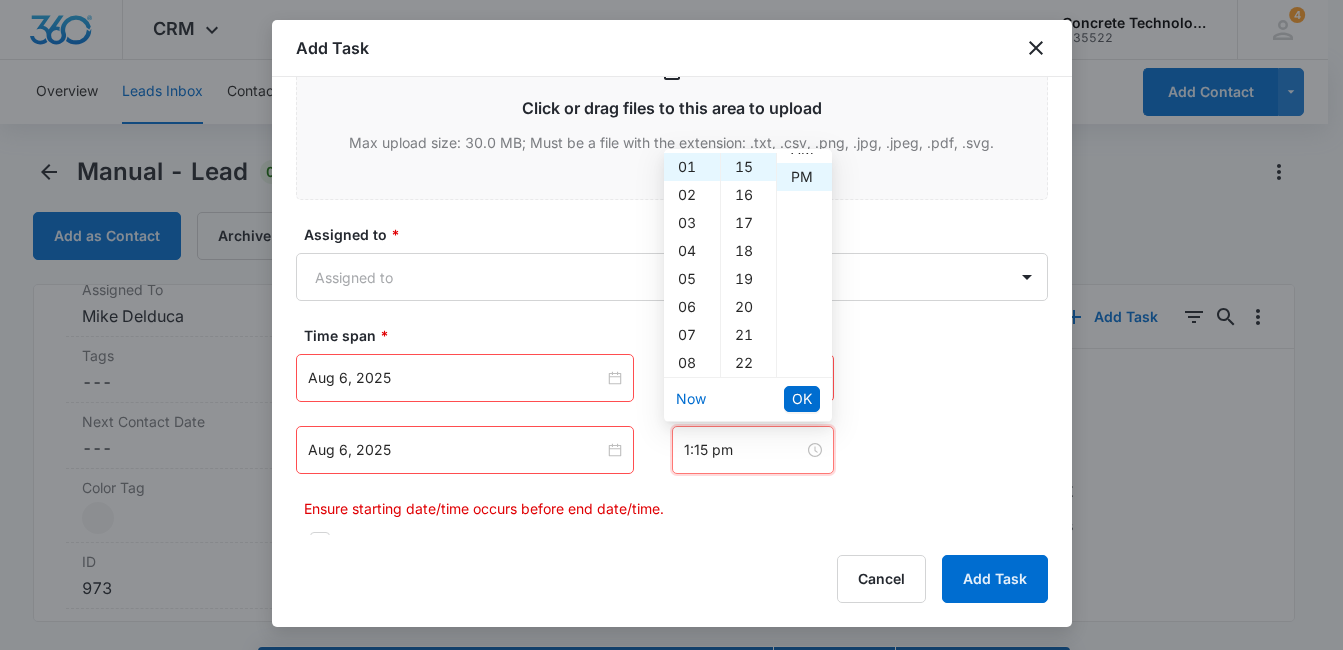 scroll, scrollTop: 28, scrollLeft: 0, axis: vertical 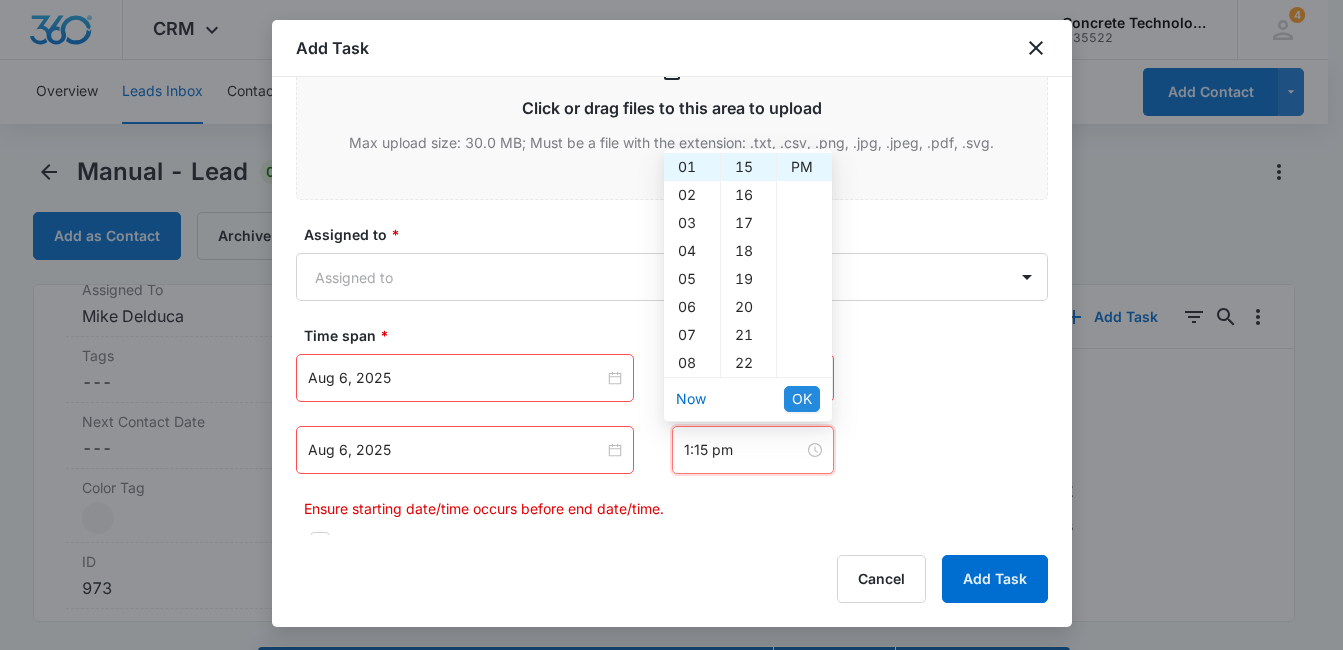 click on "OK" at bounding box center [802, 399] 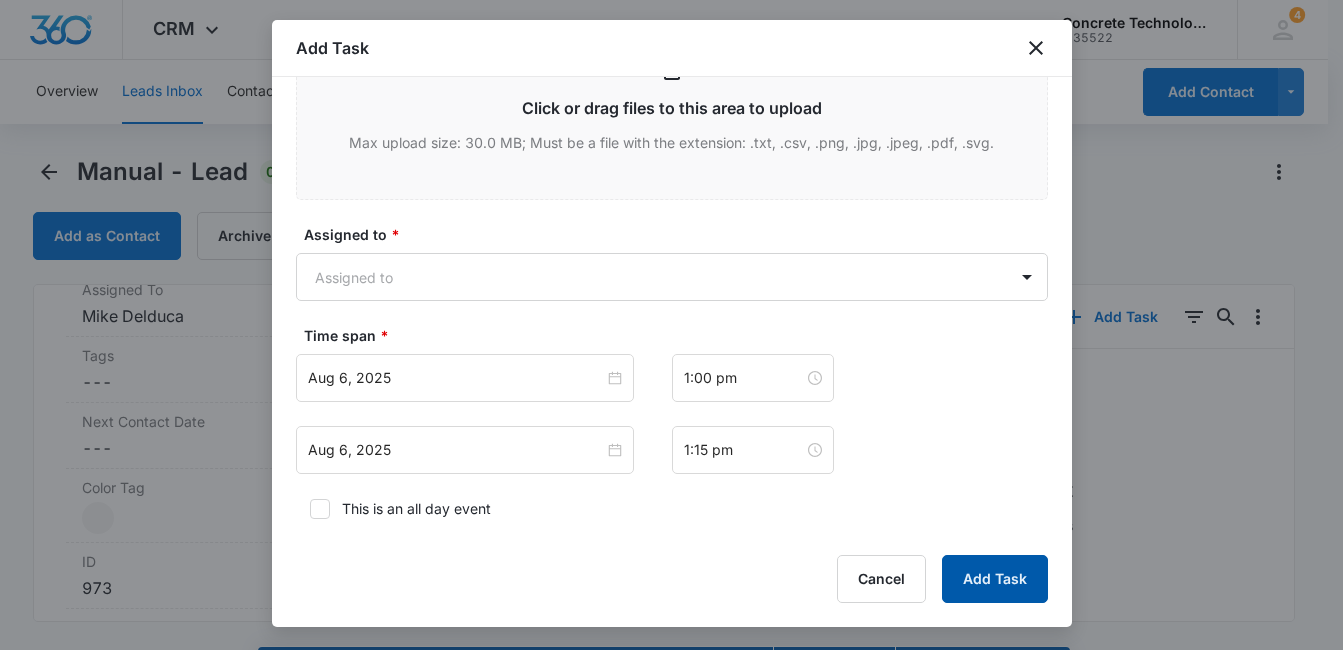 click on "Add Task" at bounding box center [995, 579] 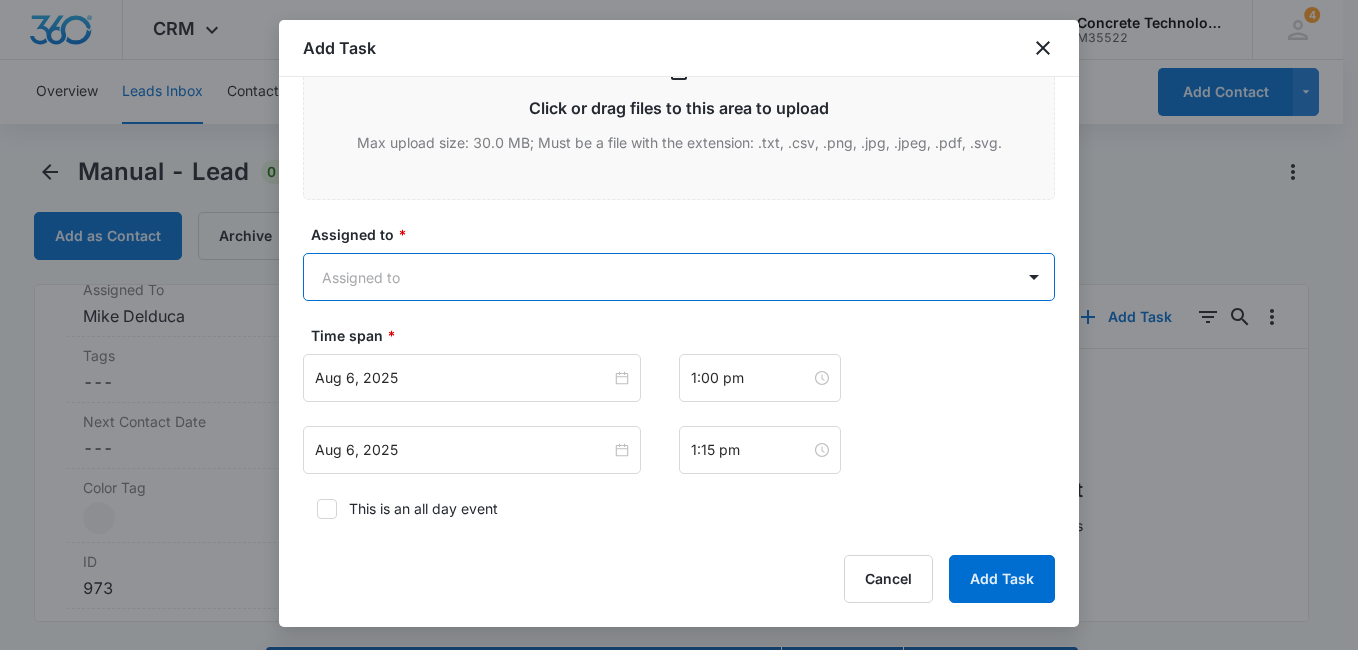 click on "CRM Apps Reputation Websites Forms CRM Email Social Content Ads Intelligence Files Brand Settings Concrete Technology M35522 Your Accounts View All 4 MD Mike Delduca MDelduca@flycti.com My Profile 4 Notifications Support Logout Terms & Conditions   •   Privacy Policy Overview Leads Inbox Contacts Organizations History Deals Projects Tasks Calendar Lists Reports Settings Add Contact Manual - Lead 0 days old Add as Contact Archive Manual Contact Info Name Cancel Save Changes Modeque Hunter Phone Cancel Save Changes (913) 547-5145 Email Cancel Save Changes modequehunterr@gmail.com Organization Cancel Save Changes --- Address Cancel Save Changes De Soto KS 66018 Details Qualifying Status Cancel Save Changes New Lead Source Manual Lead Status Viewed Special Notes Cancel Save Changes --- Contact Type Cancel Save Changes From Leads Contact Status Cancel Save Changes None Assigned To Cancel Save Changes Mike Delduca Tags Cancel Save Changes --- Next Contact Date Cancel Save Changes --- Color Tag Current Color: ID" at bounding box center [679, 353] 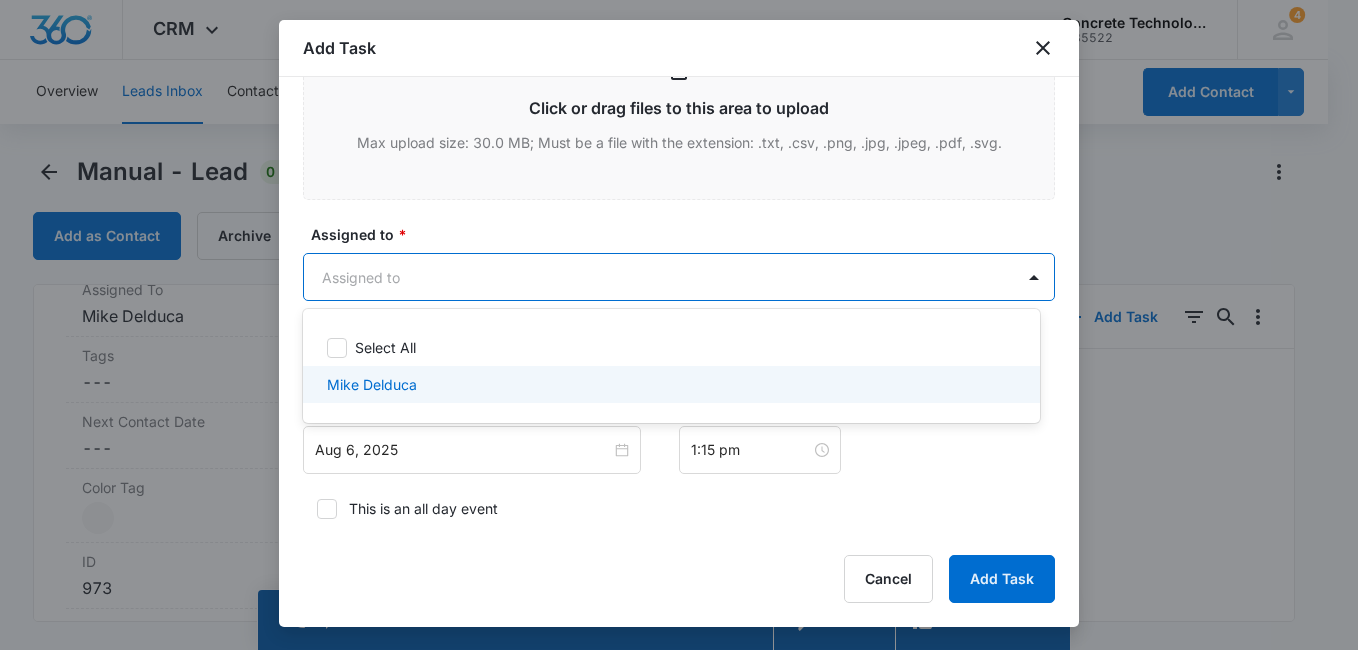 click on "Mike Delduca" at bounding box center (372, 384) 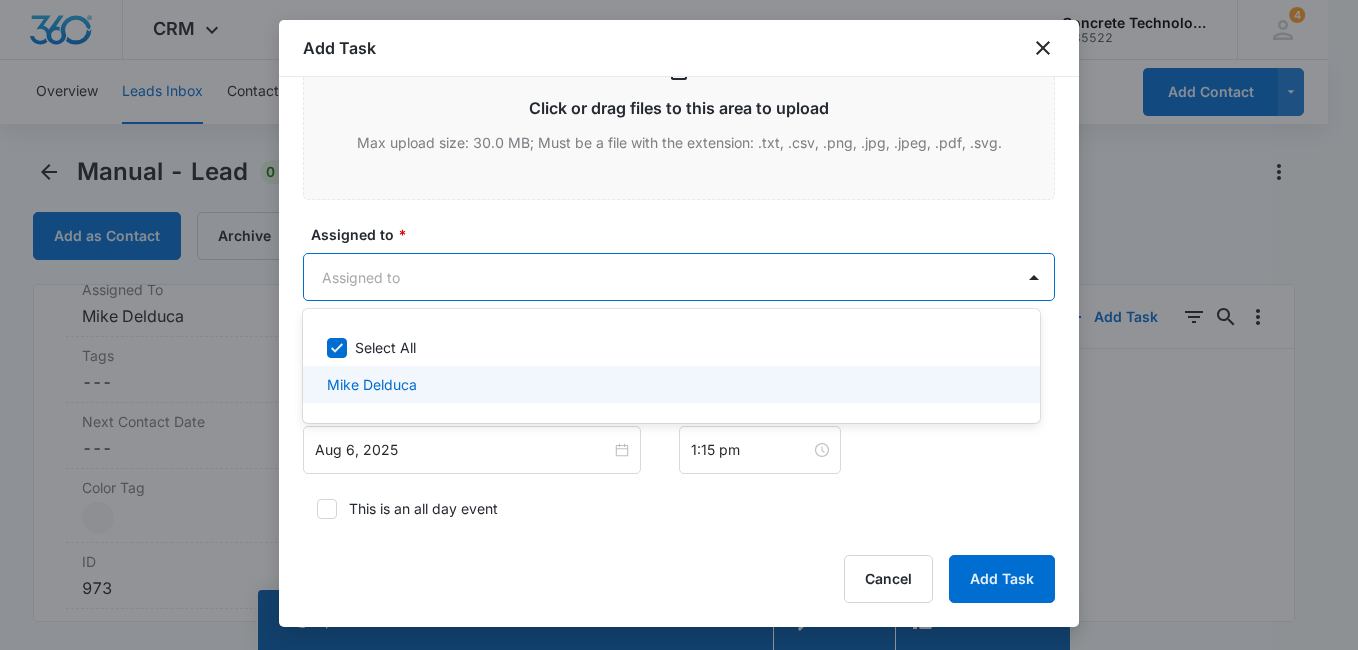 checkbox on "true" 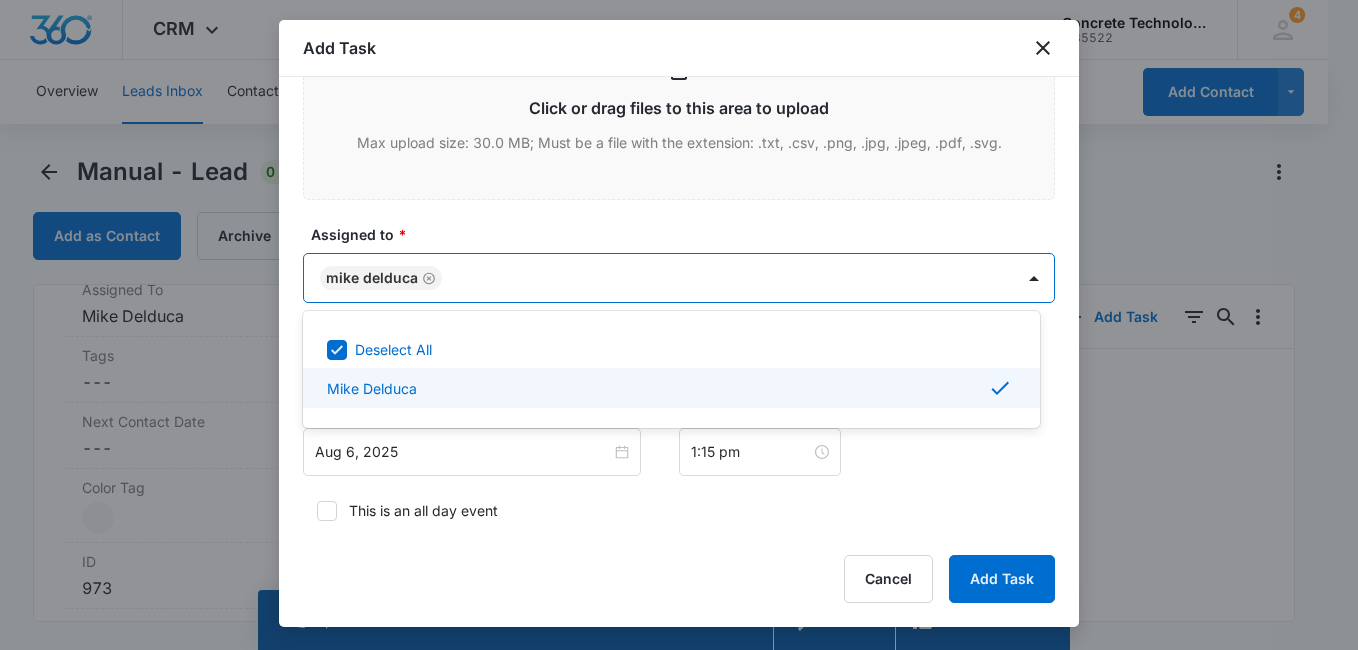 click at bounding box center (679, 325) 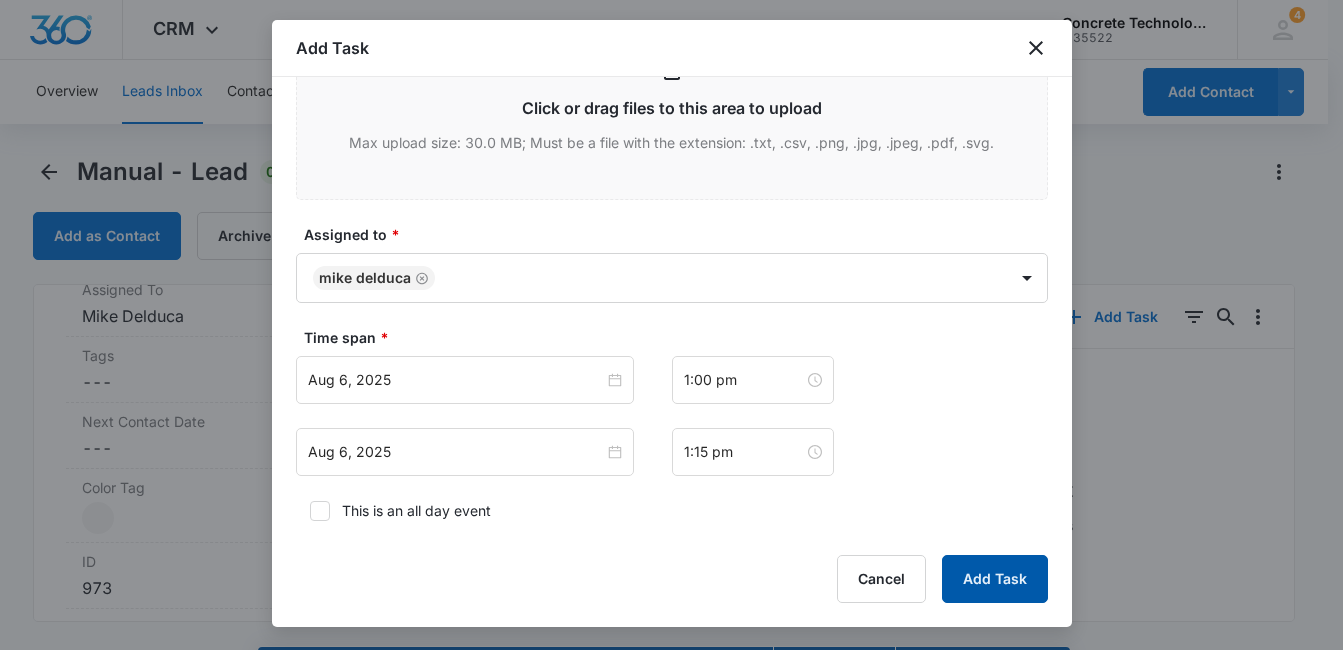 drag, startPoint x: 979, startPoint y: 568, endPoint x: 925, endPoint y: 537, distance: 62.26556 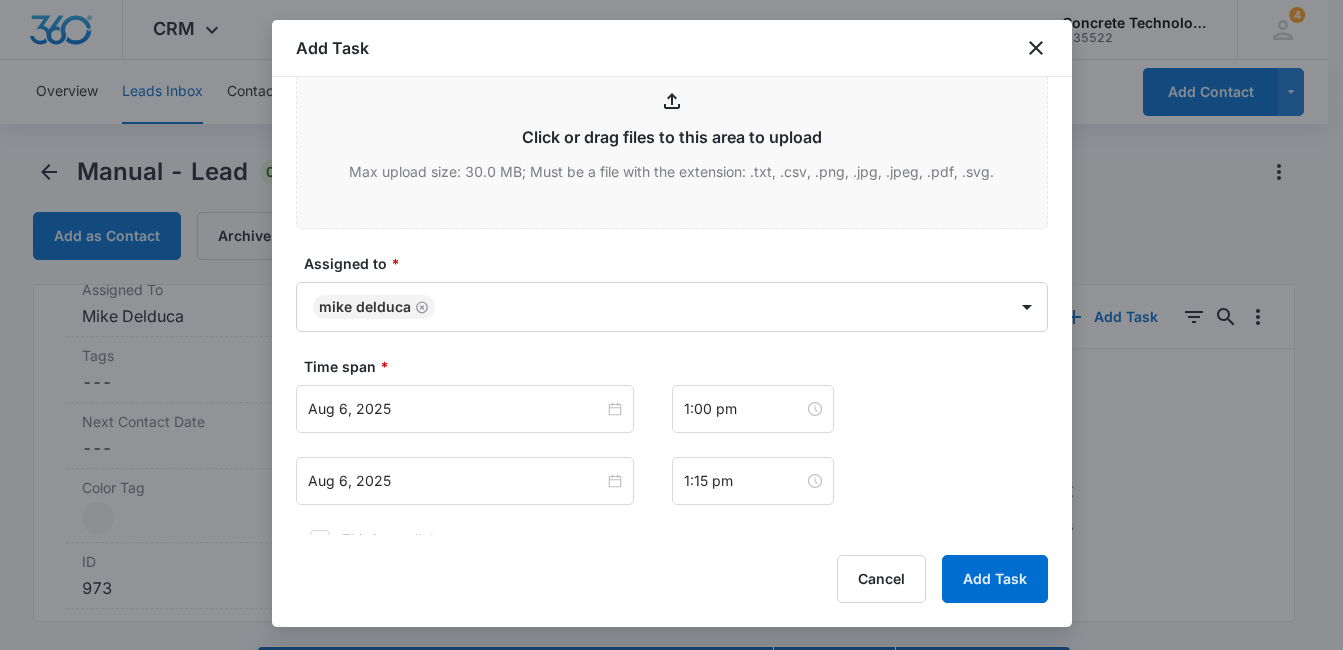 scroll, scrollTop: 143, scrollLeft: 0, axis: vertical 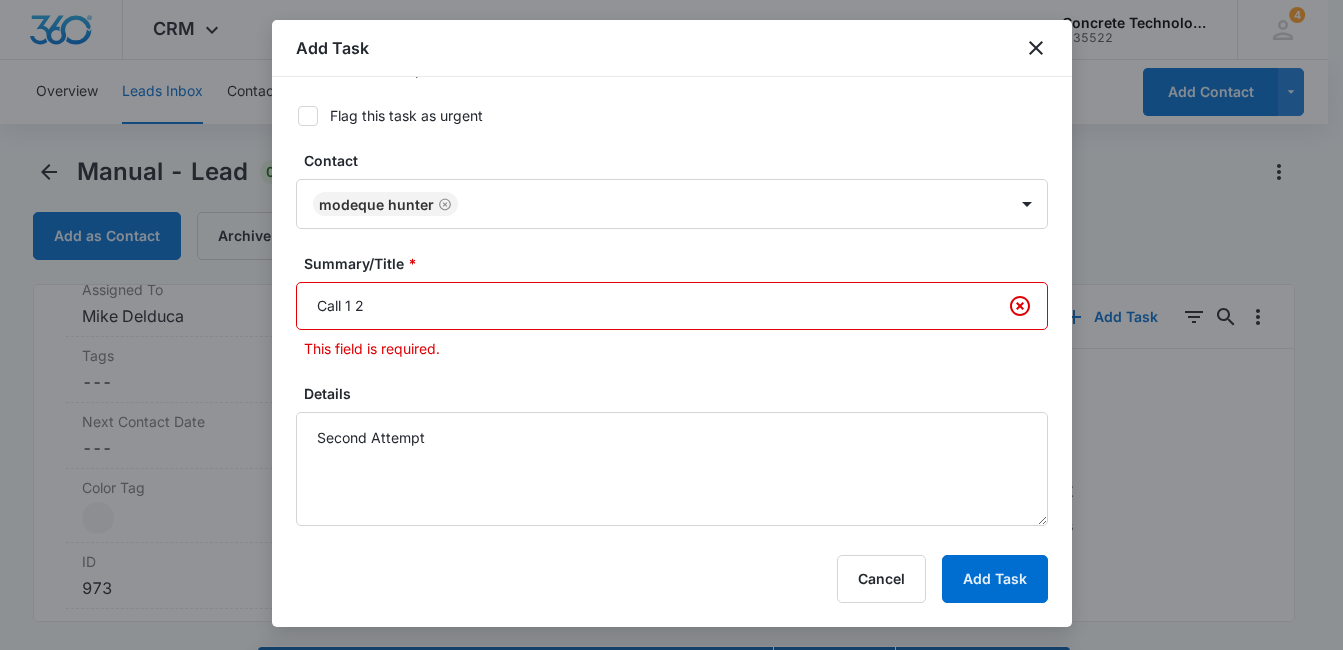 drag, startPoint x: 350, startPoint y: 306, endPoint x: 395, endPoint y: 280, distance: 51.971146 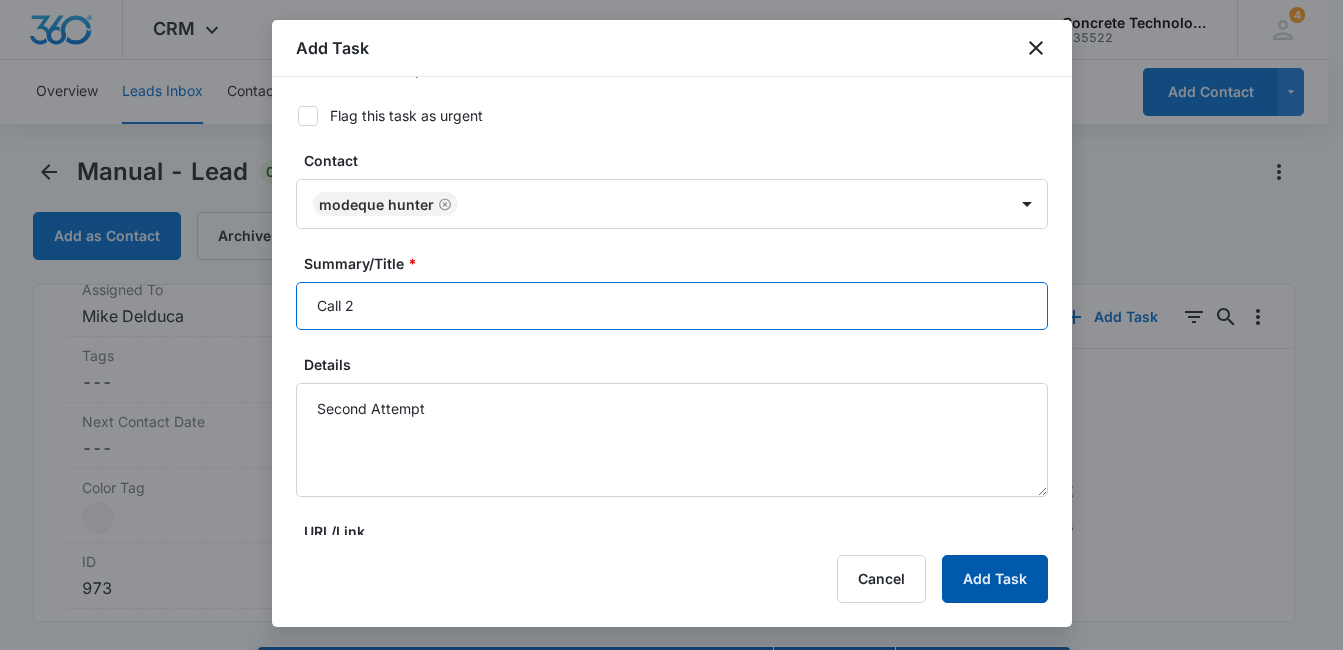 type on "Call 2" 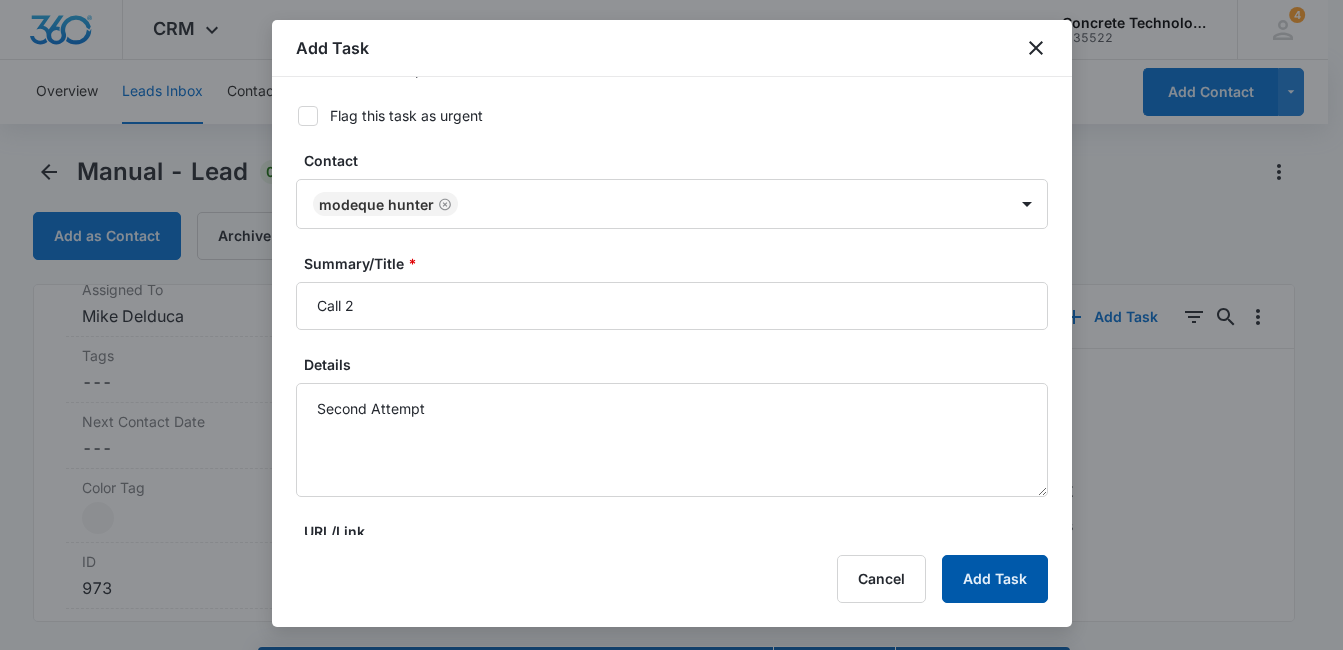 click on "Add Task" at bounding box center (995, 579) 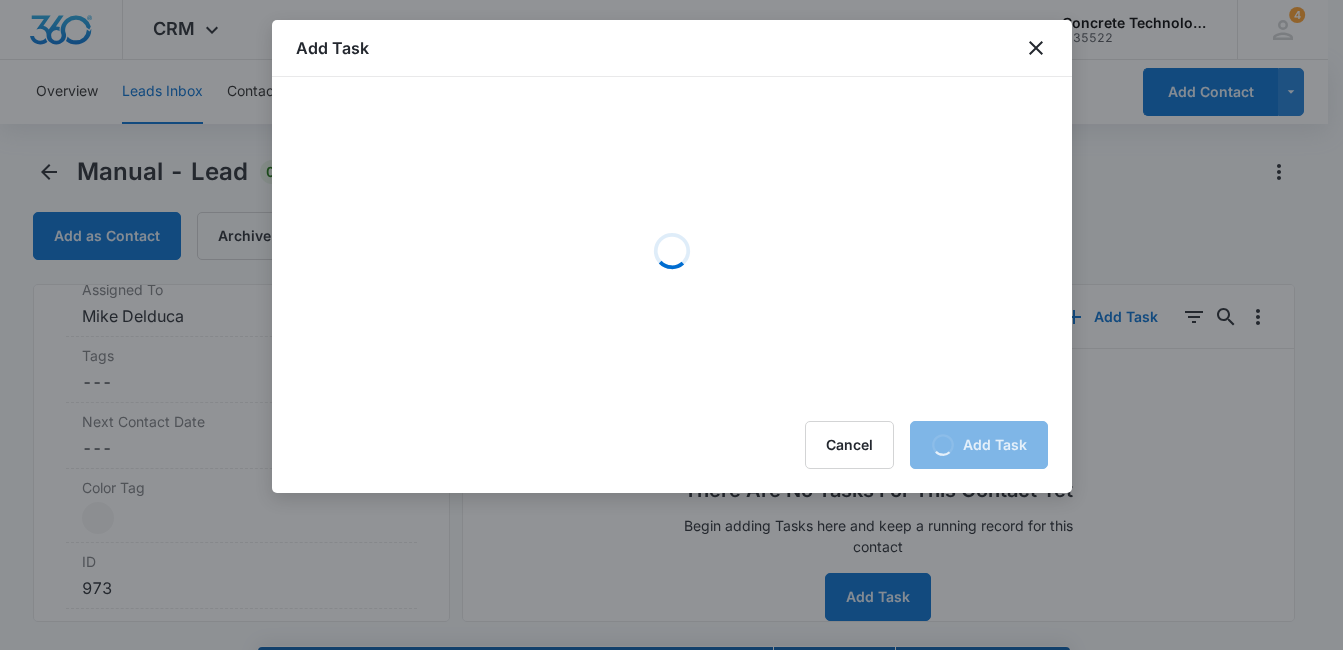 scroll, scrollTop: 0, scrollLeft: 0, axis: both 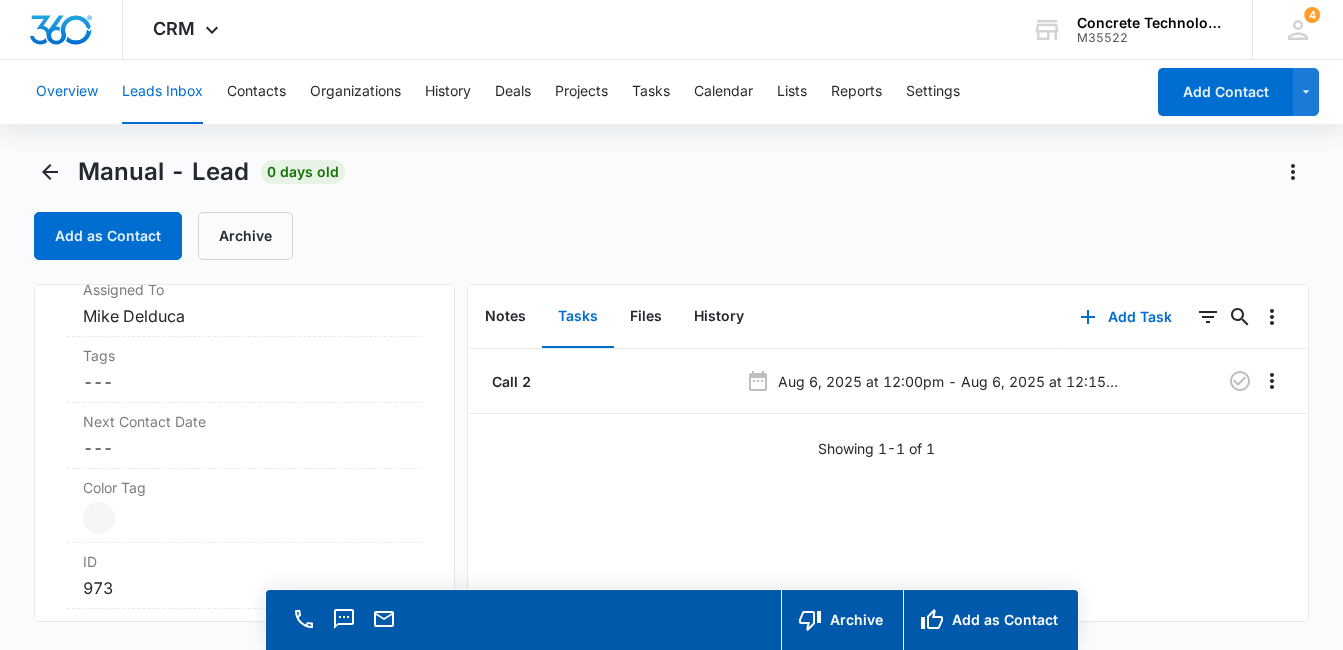 click on "Overview" at bounding box center (67, 92) 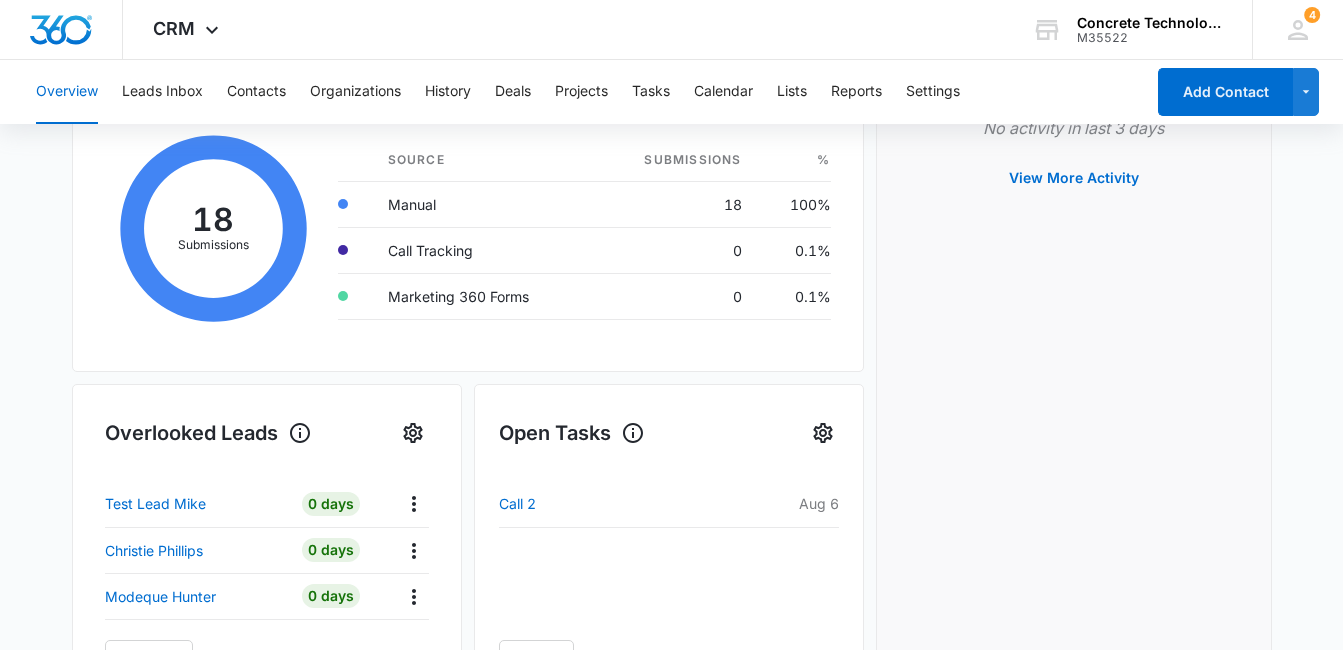 scroll, scrollTop: 600, scrollLeft: 0, axis: vertical 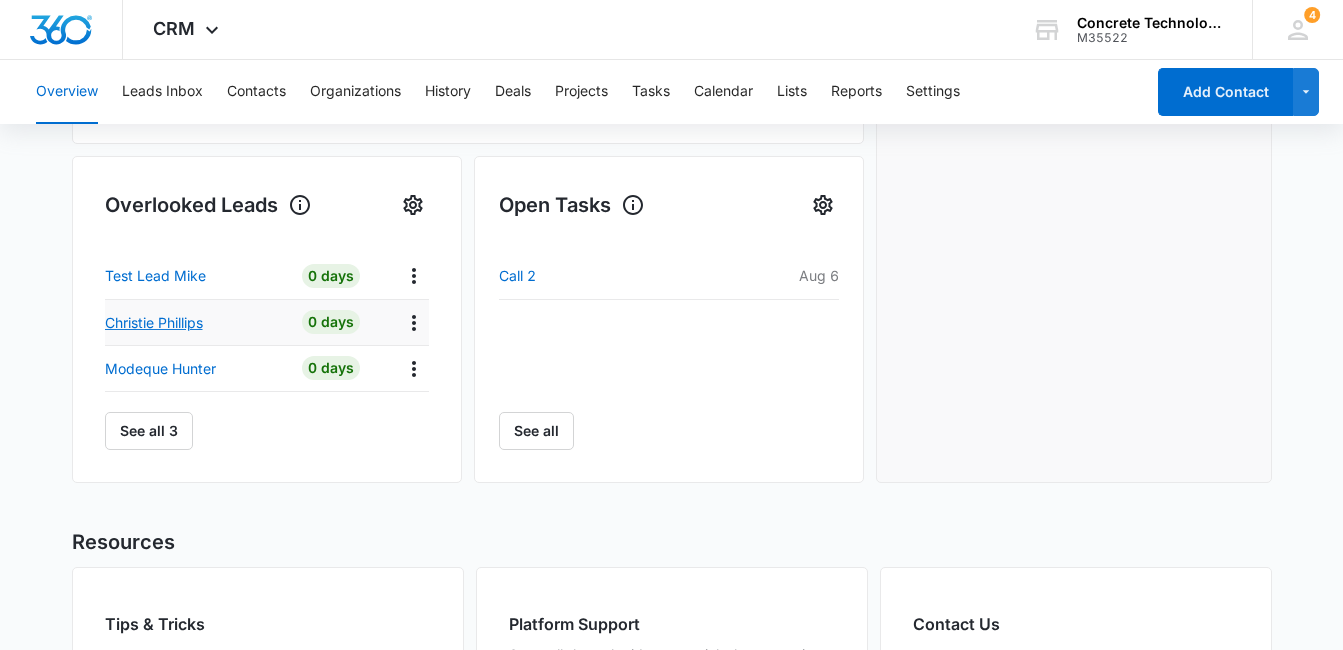 click on "Christie Phillips" at bounding box center [154, 322] 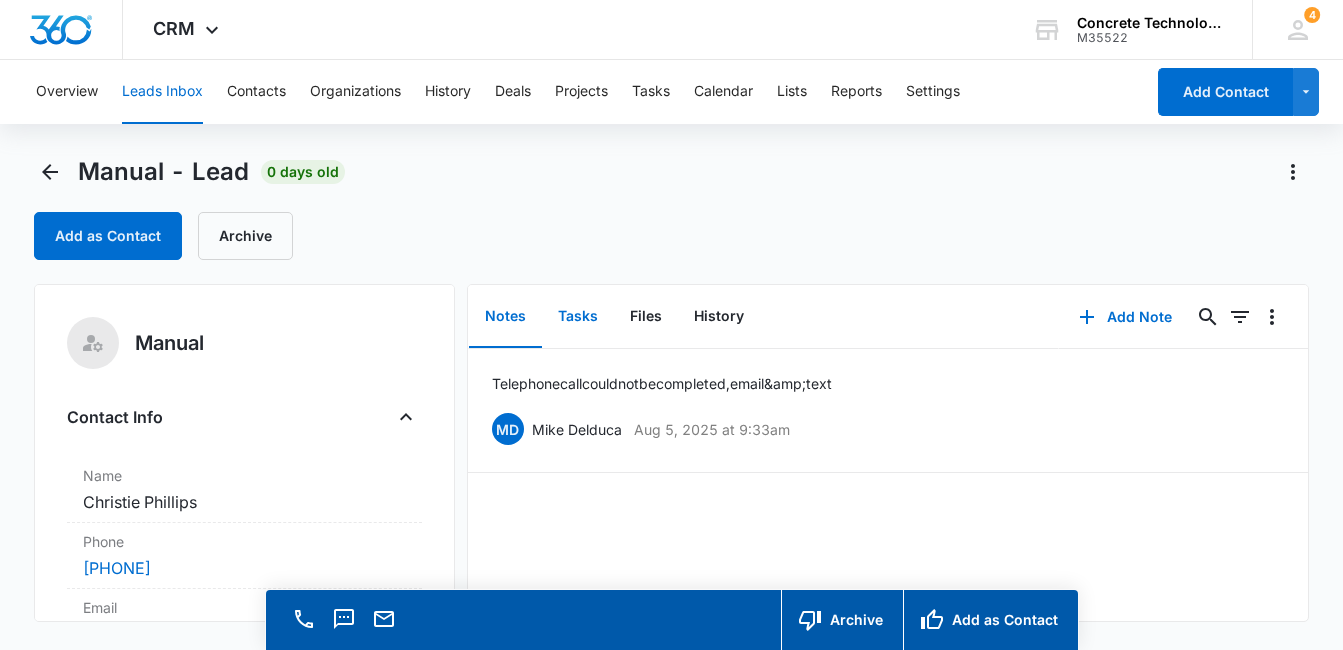 click on "Tasks" at bounding box center (578, 317) 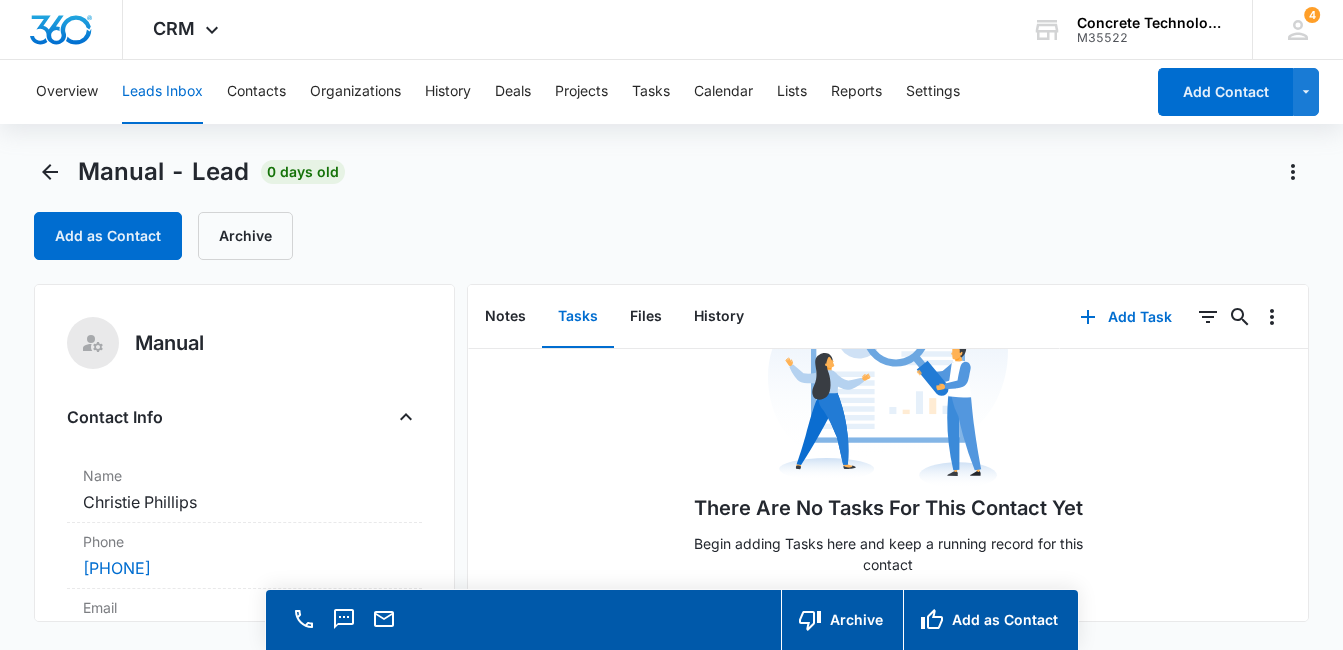 scroll, scrollTop: 173, scrollLeft: 0, axis: vertical 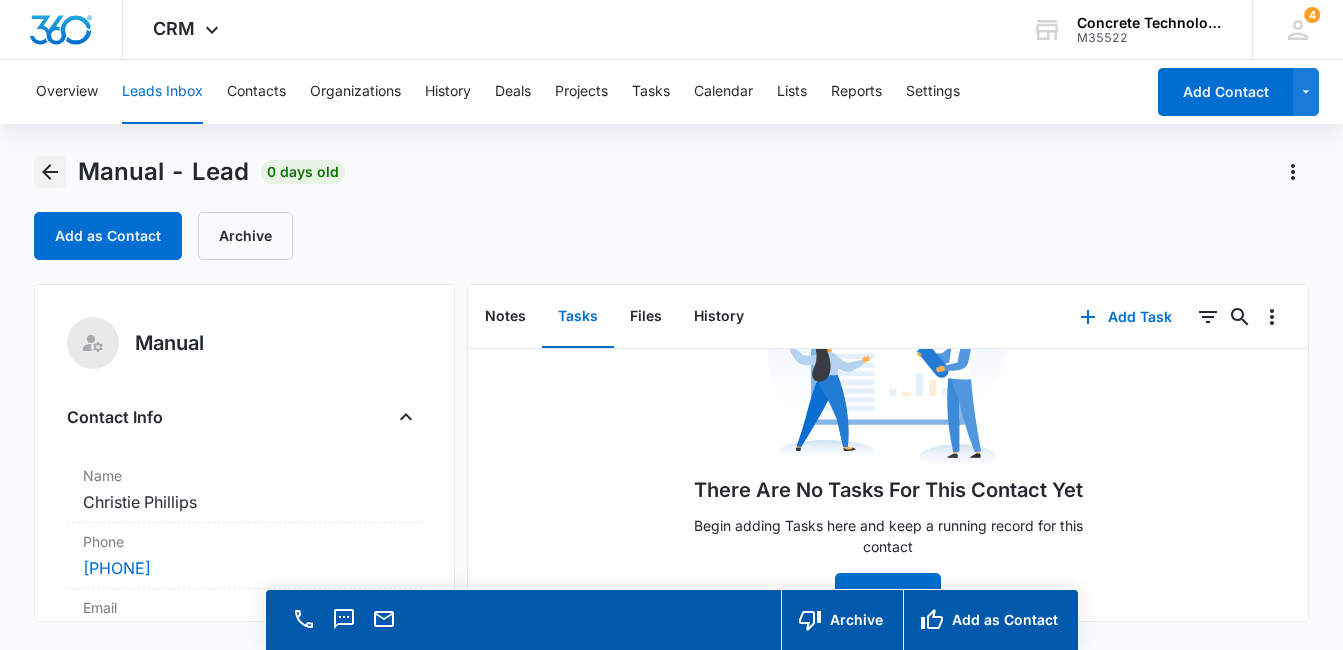 click 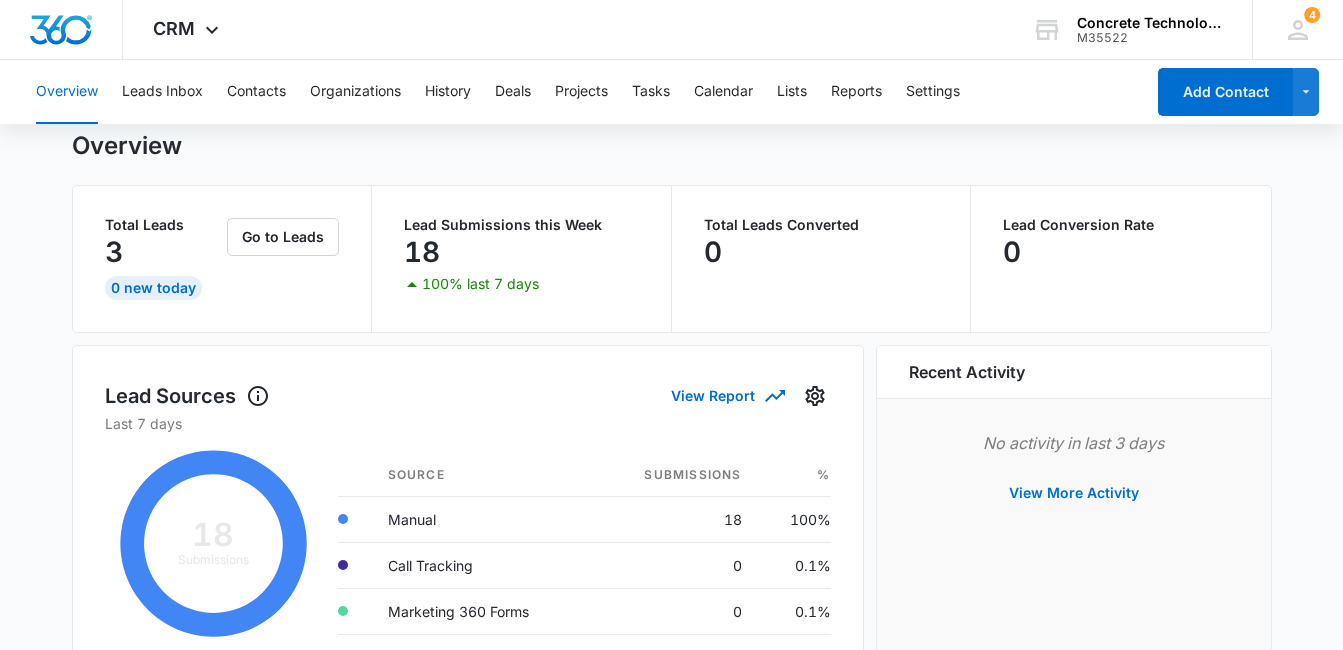 scroll, scrollTop: 0, scrollLeft: 0, axis: both 